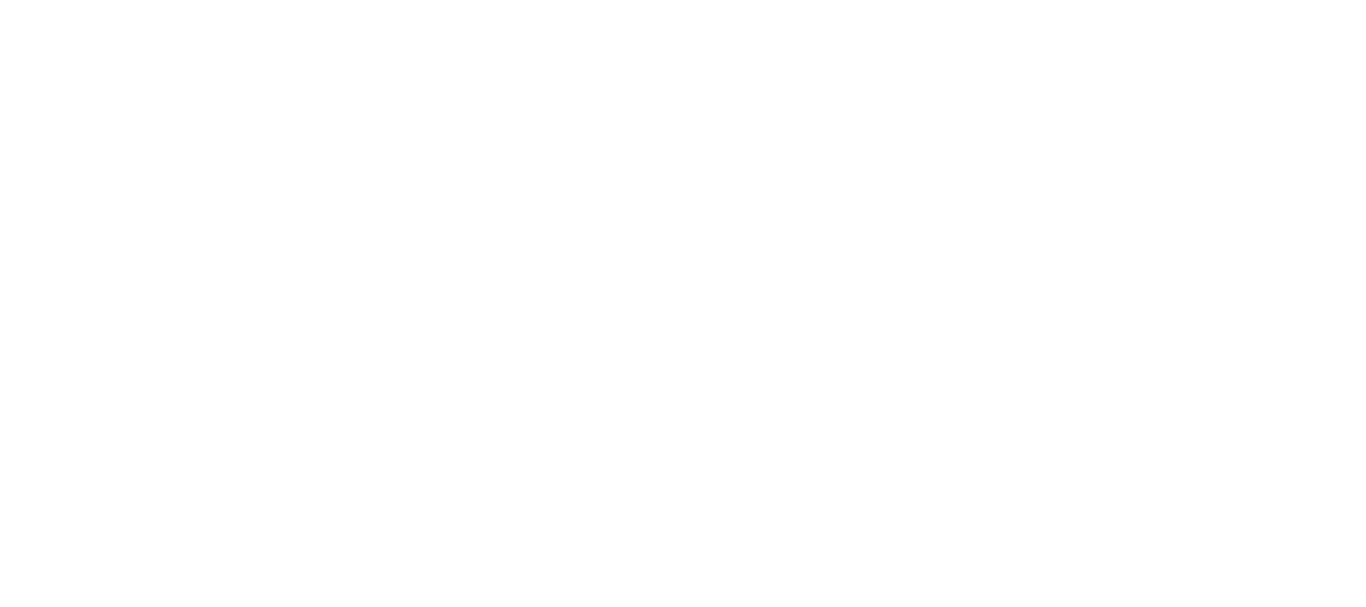 scroll, scrollTop: 0, scrollLeft: 0, axis: both 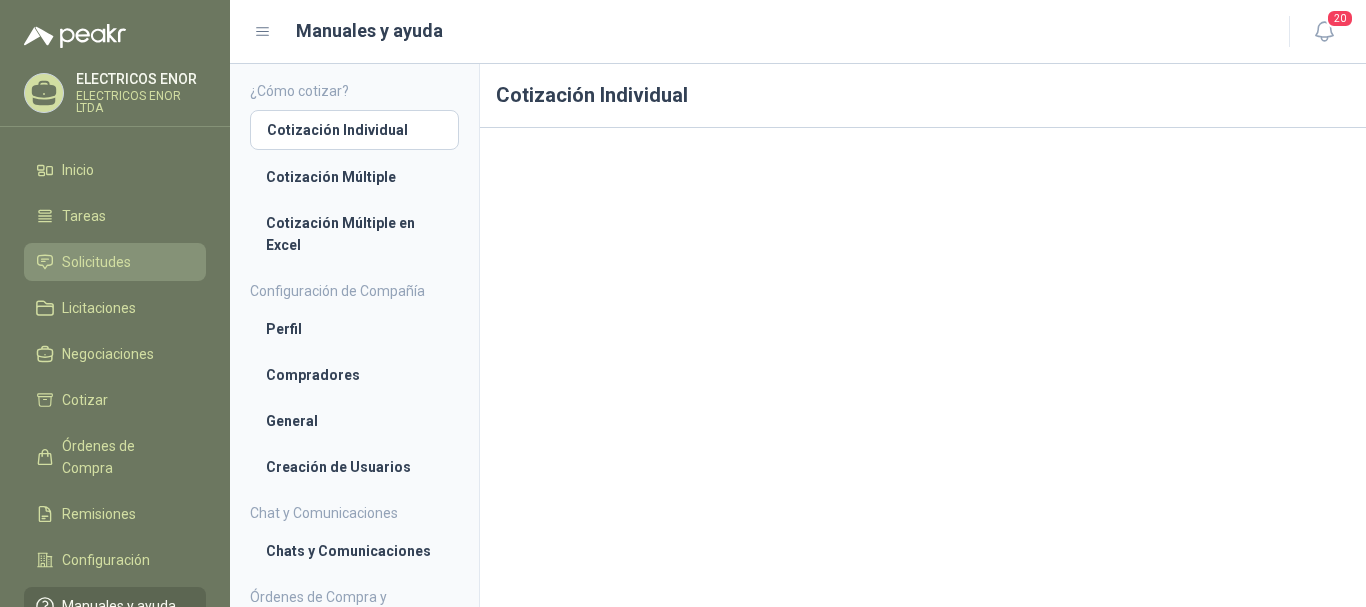 click on "Solicitudes" at bounding box center [96, 262] 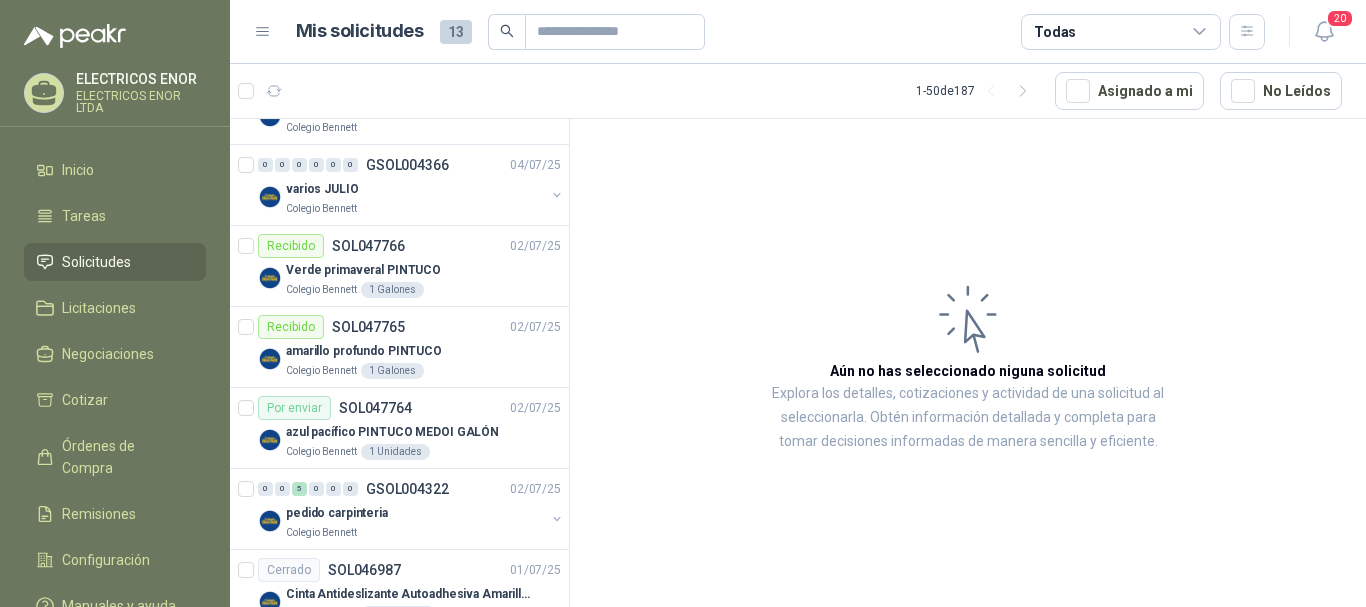 scroll, scrollTop: 500, scrollLeft: 0, axis: vertical 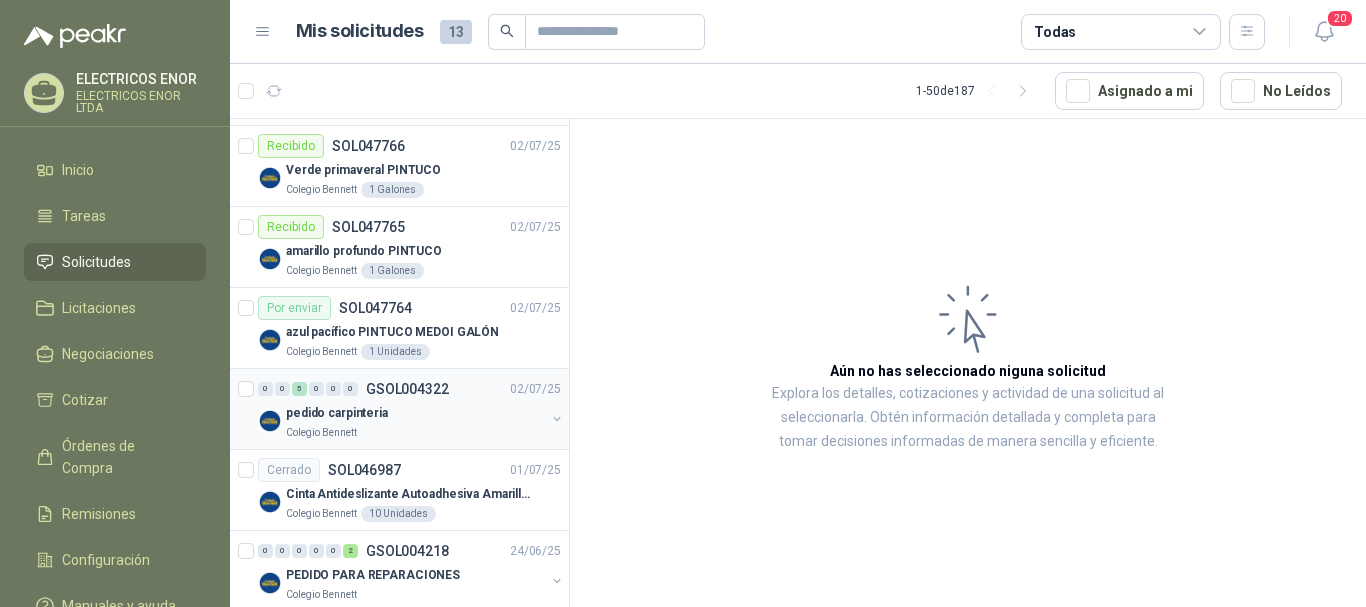 click on "pedido carpinteria" at bounding box center [337, 413] 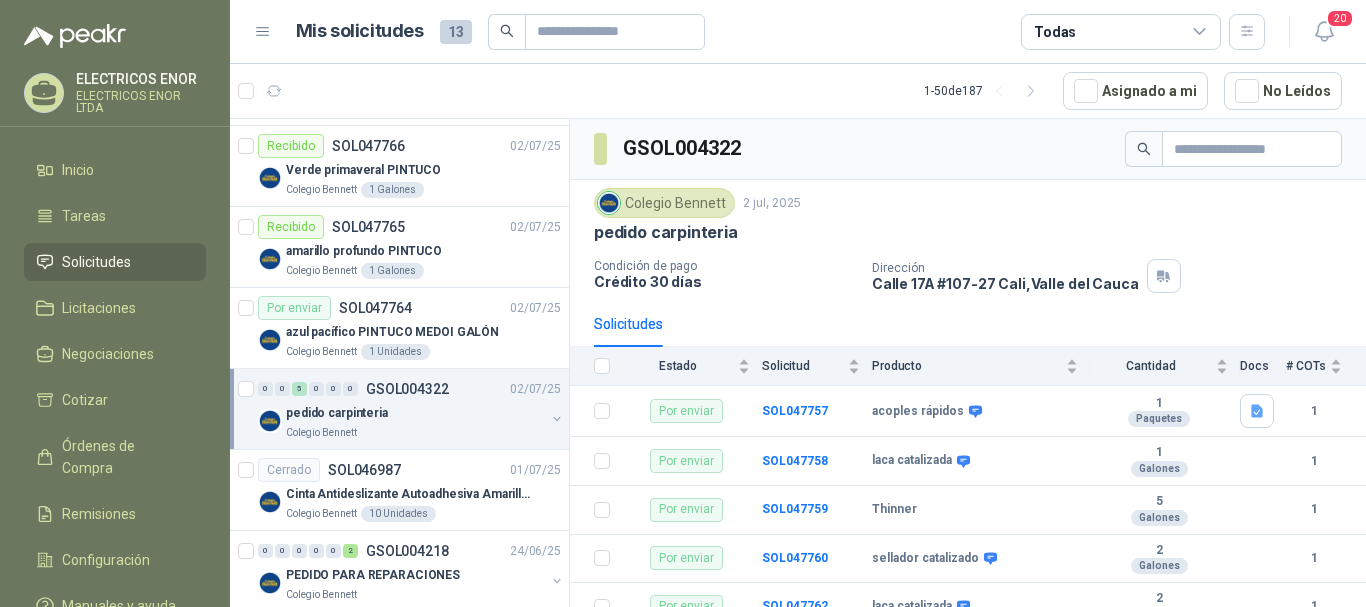 scroll, scrollTop: 600, scrollLeft: 0, axis: vertical 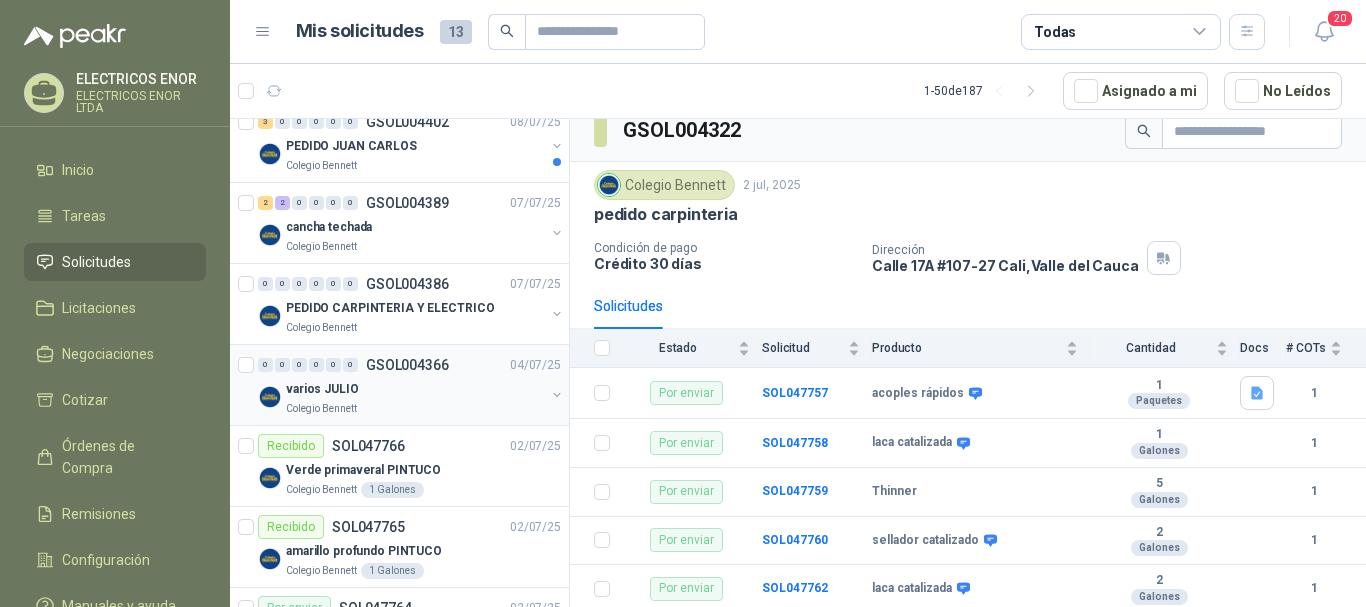 click on "varios JULIO" at bounding box center [322, 389] 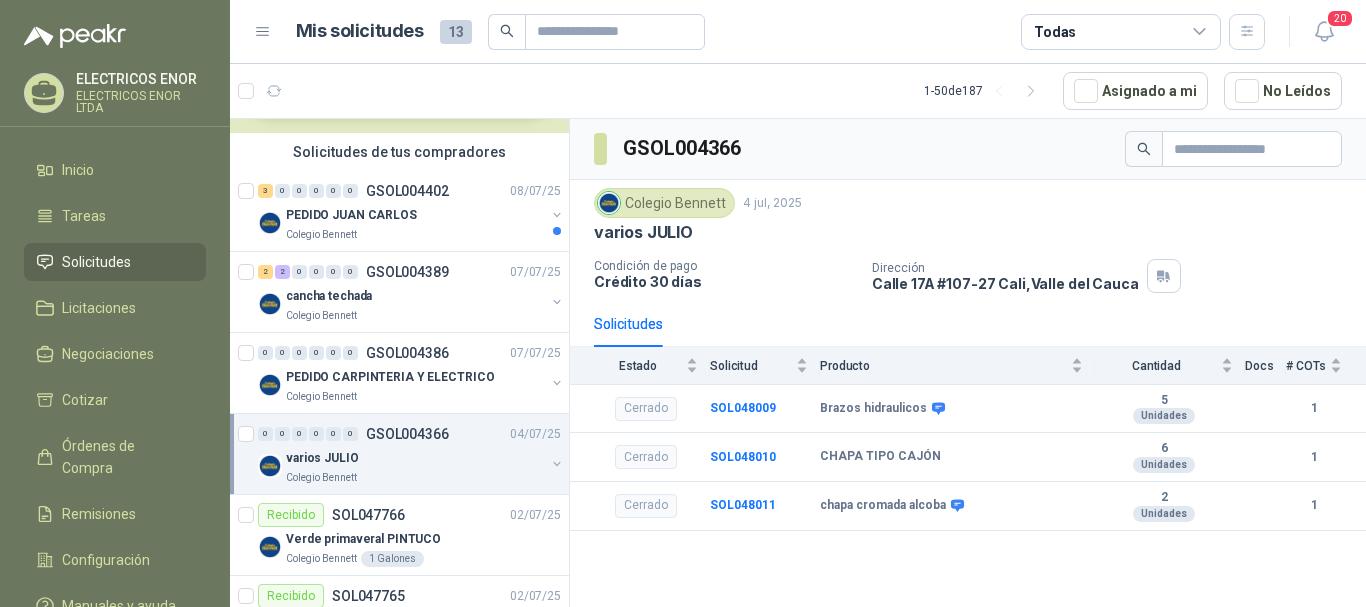 scroll, scrollTop: 100, scrollLeft: 0, axis: vertical 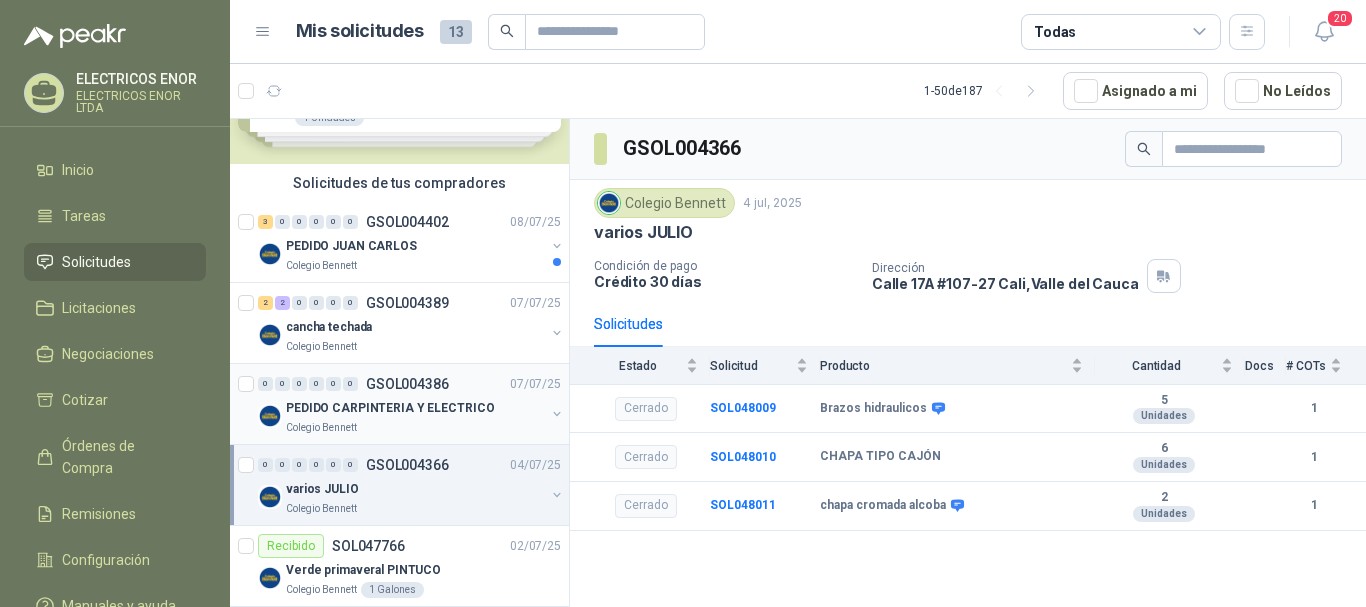 click on "PEDIDO CARPINTERIA Y ELECTRICO" at bounding box center [390, 408] 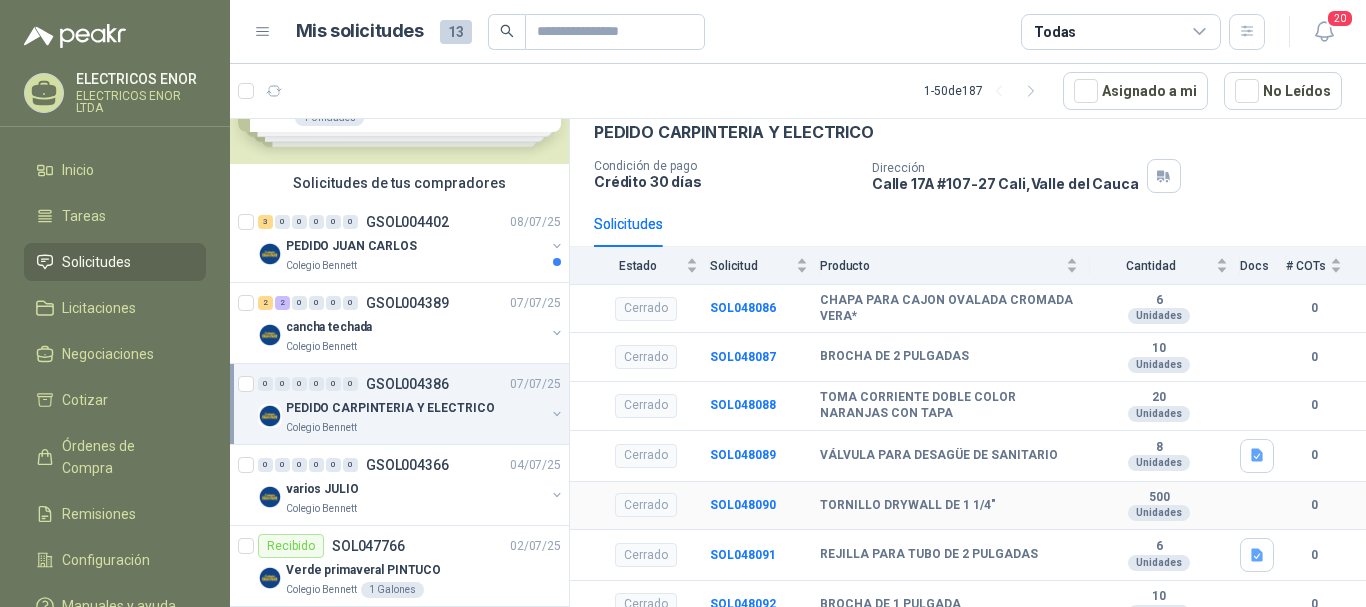 scroll, scrollTop: 179, scrollLeft: 0, axis: vertical 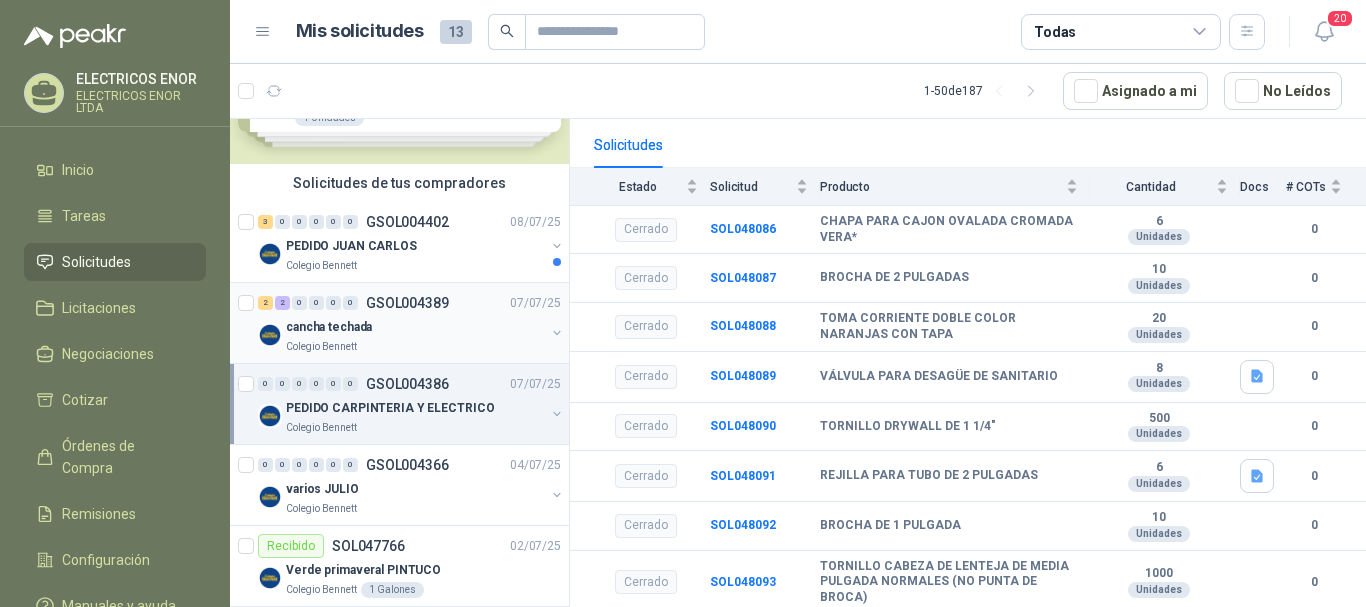 click on "cancha techada" at bounding box center [329, 327] 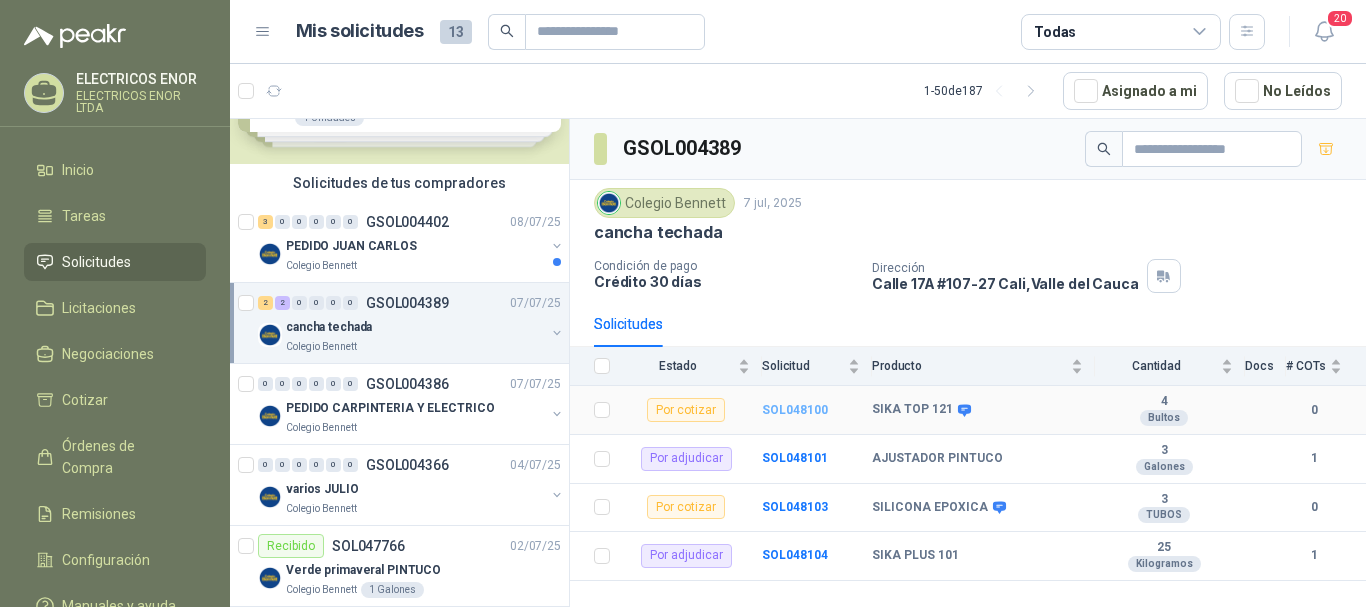 click on "SOL048100" at bounding box center [795, 410] 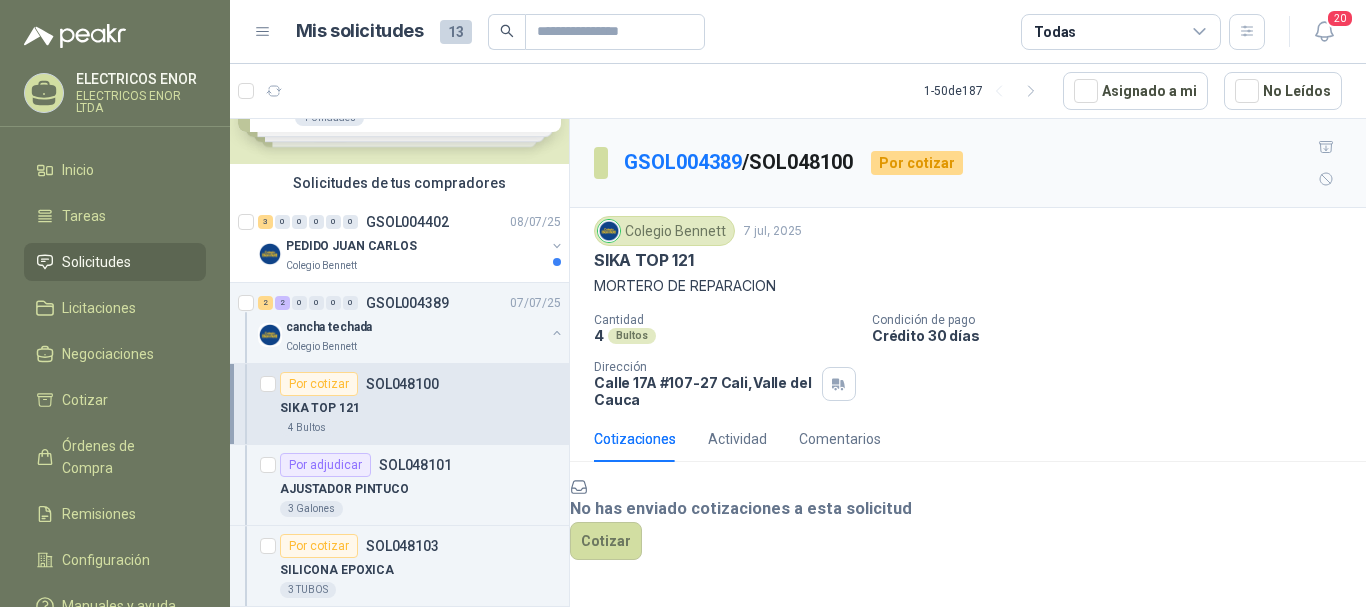 scroll, scrollTop: 88, scrollLeft: 0, axis: vertical 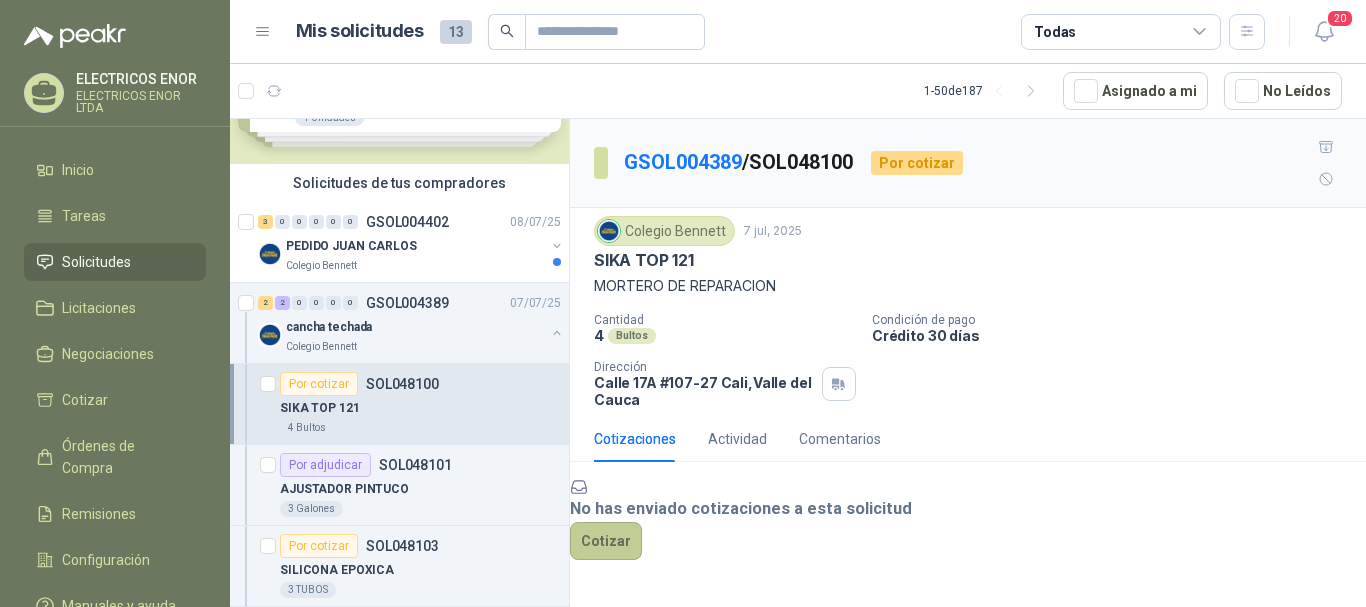 click on "Cotizar" at bounding box center [606, 541] 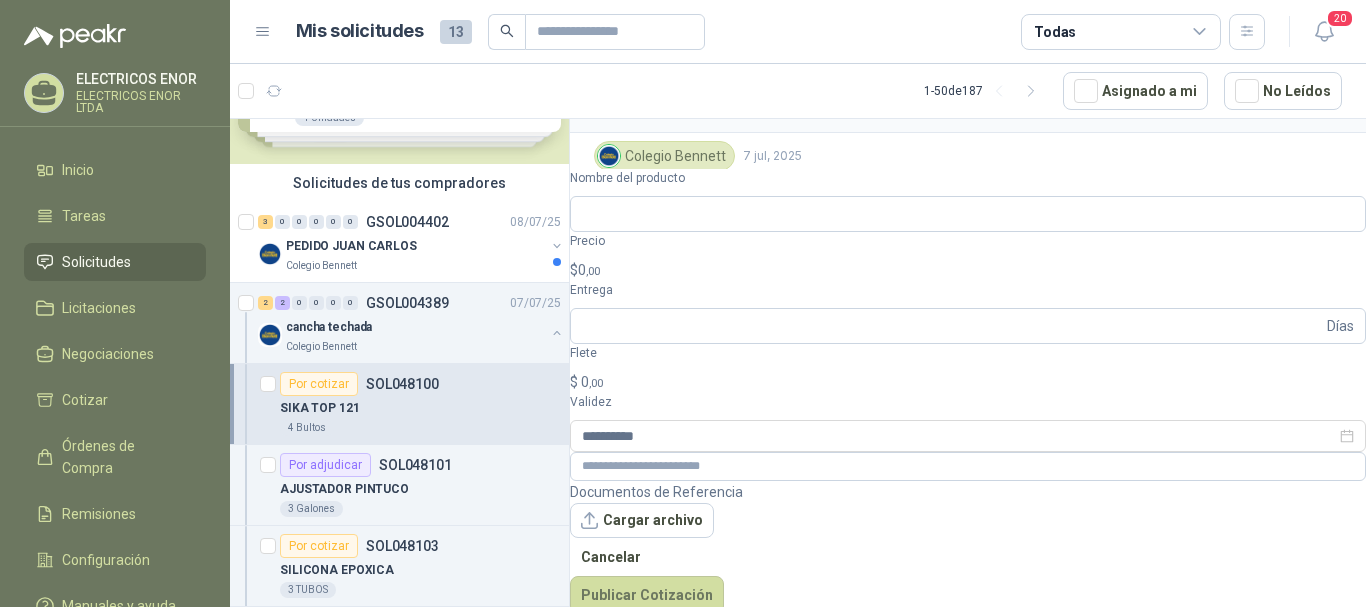 scroll, scrollTop: 74, scrollLeft: 0, axis: vertical 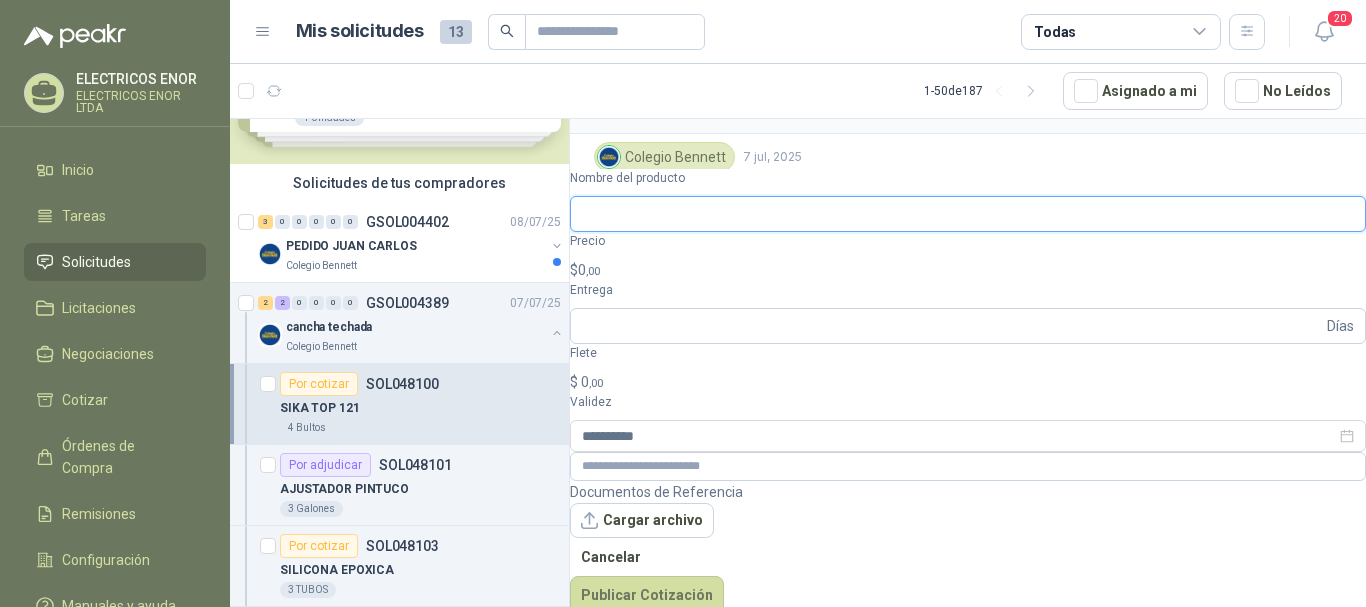 click on "Nombre del producto" at bounding box center (968, 214) 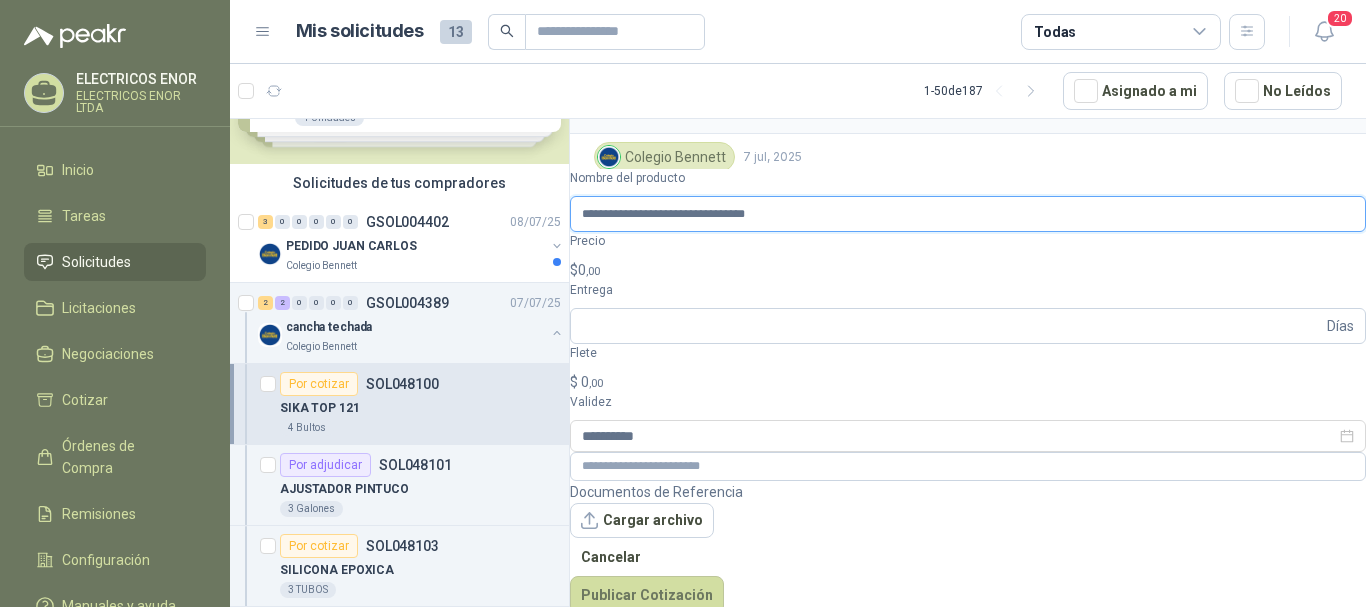 type on "**********" 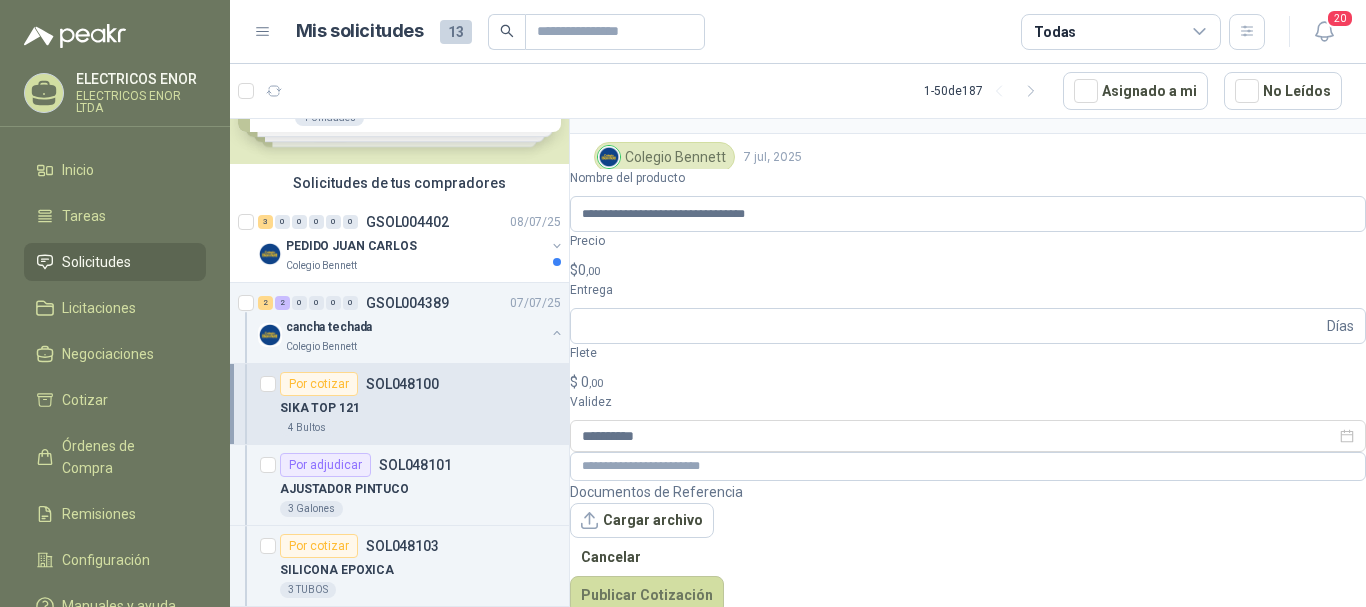 click on "$  0 ,00" at bounding box center (968, 270) 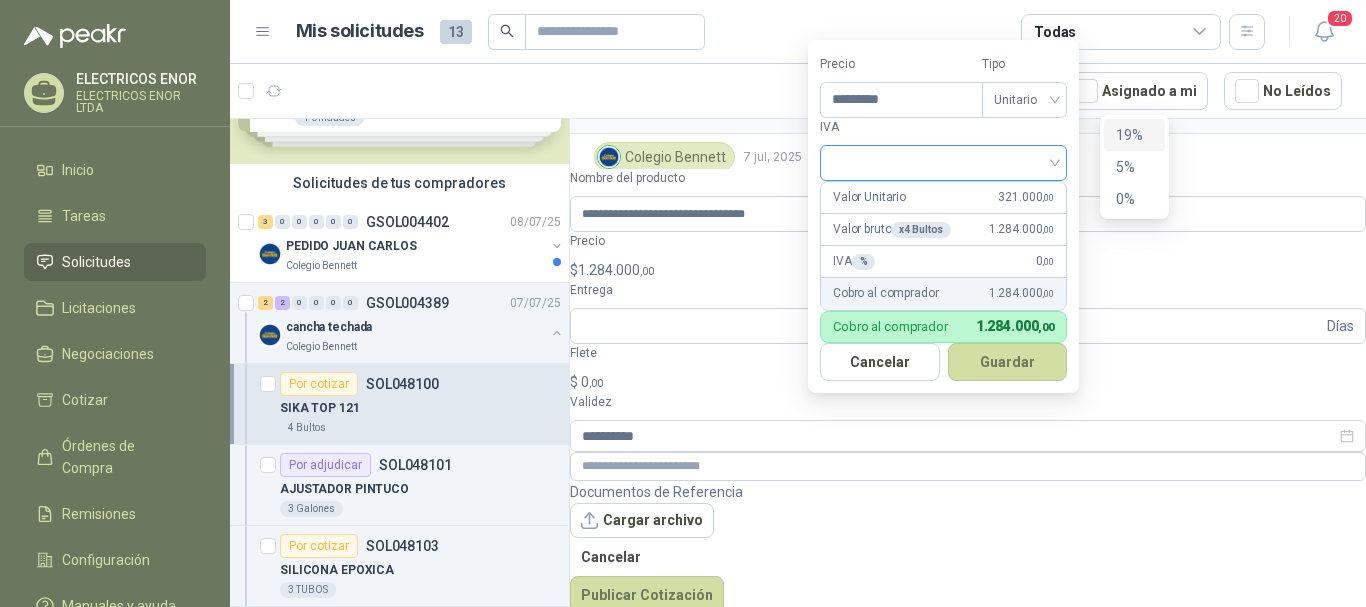 click at bounding box center [943, 163] 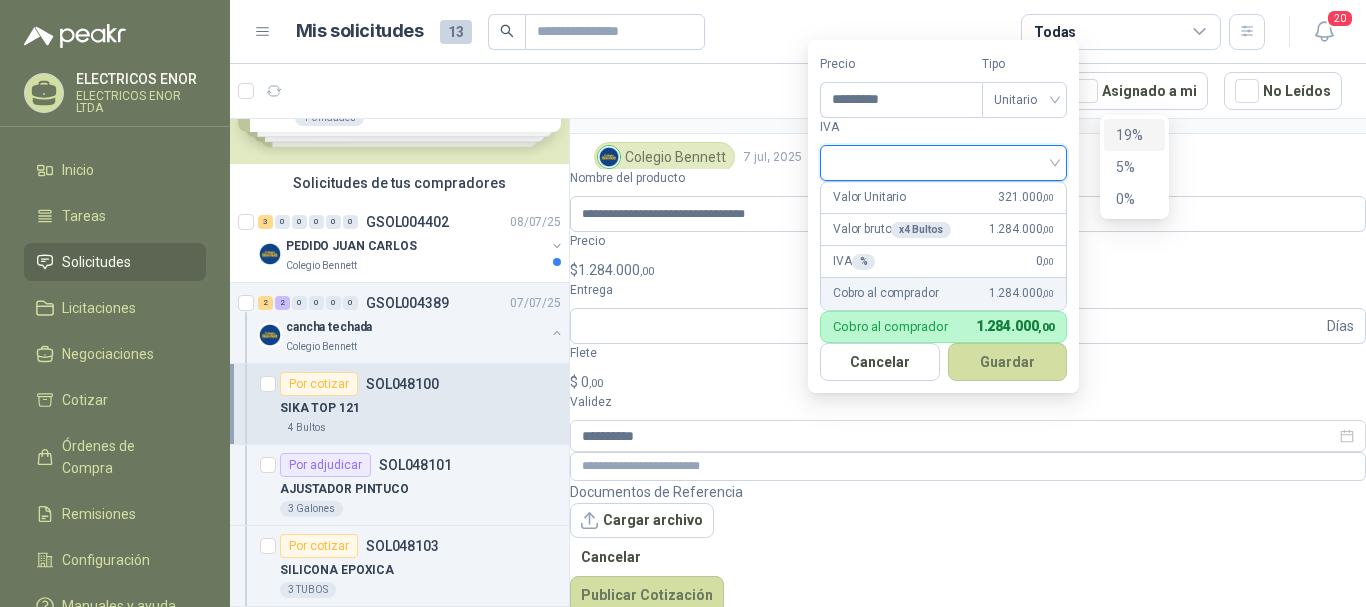 click on "19%" at bounding box center (1134, 135) 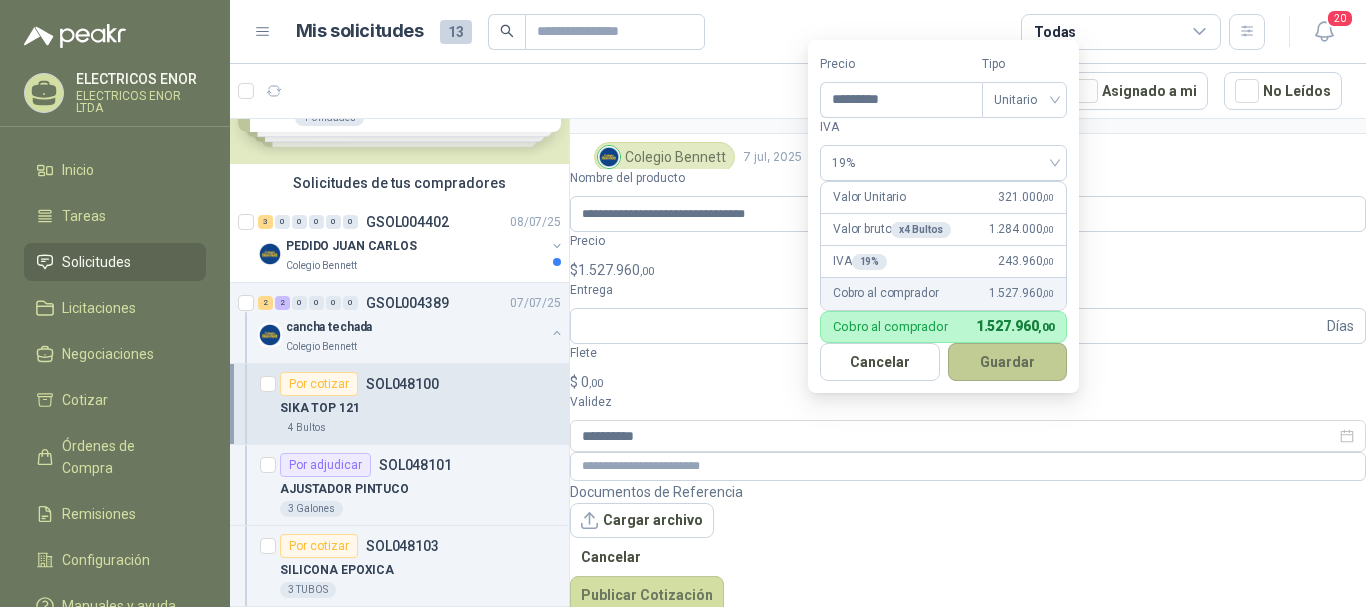 click on "Guardar" at bounding box center [1008, 362] 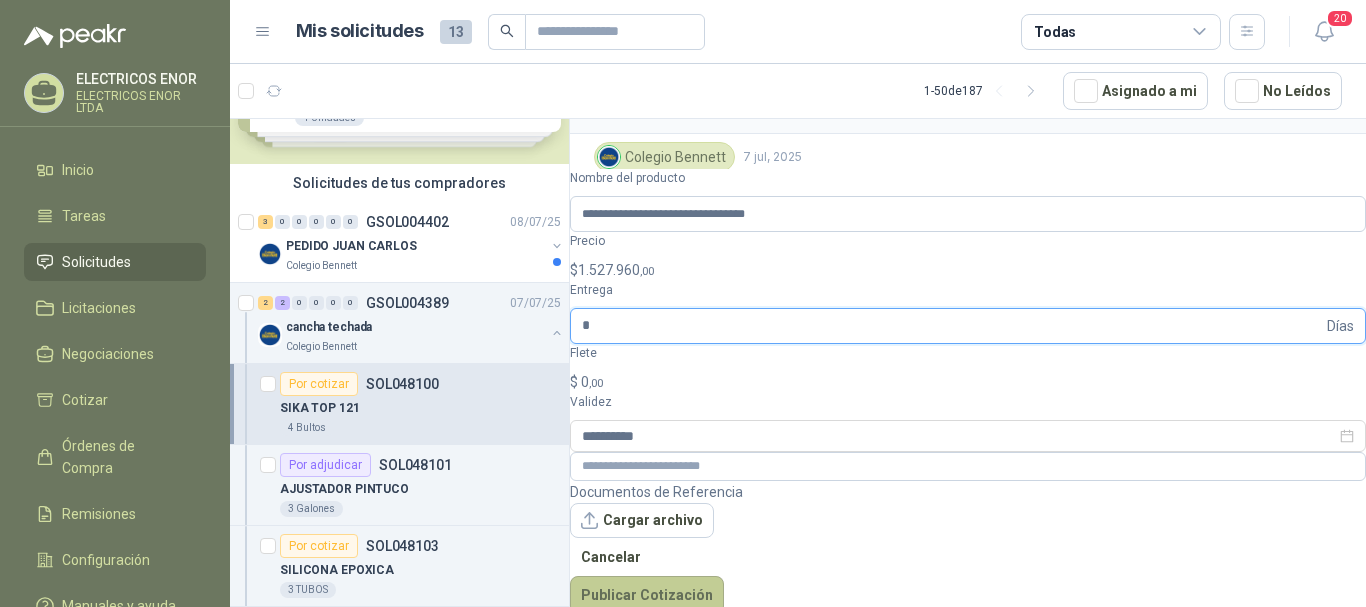 type on "*" 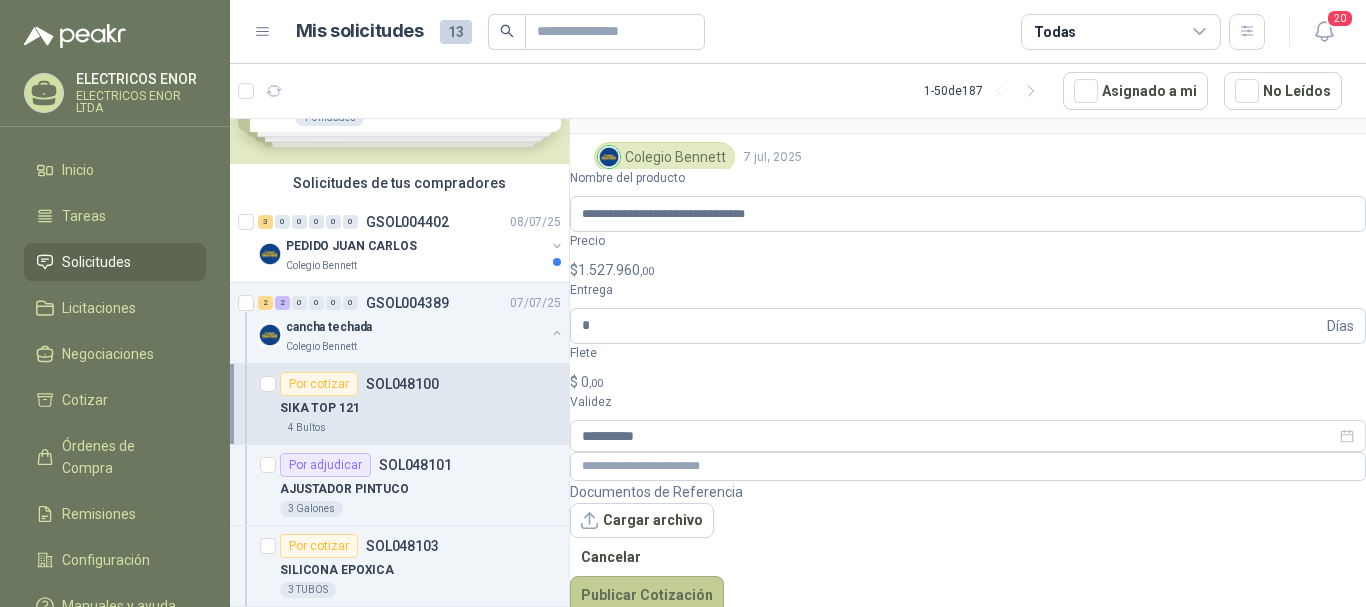 click on "Publicar Cotización" at bounding box center (647, 595) 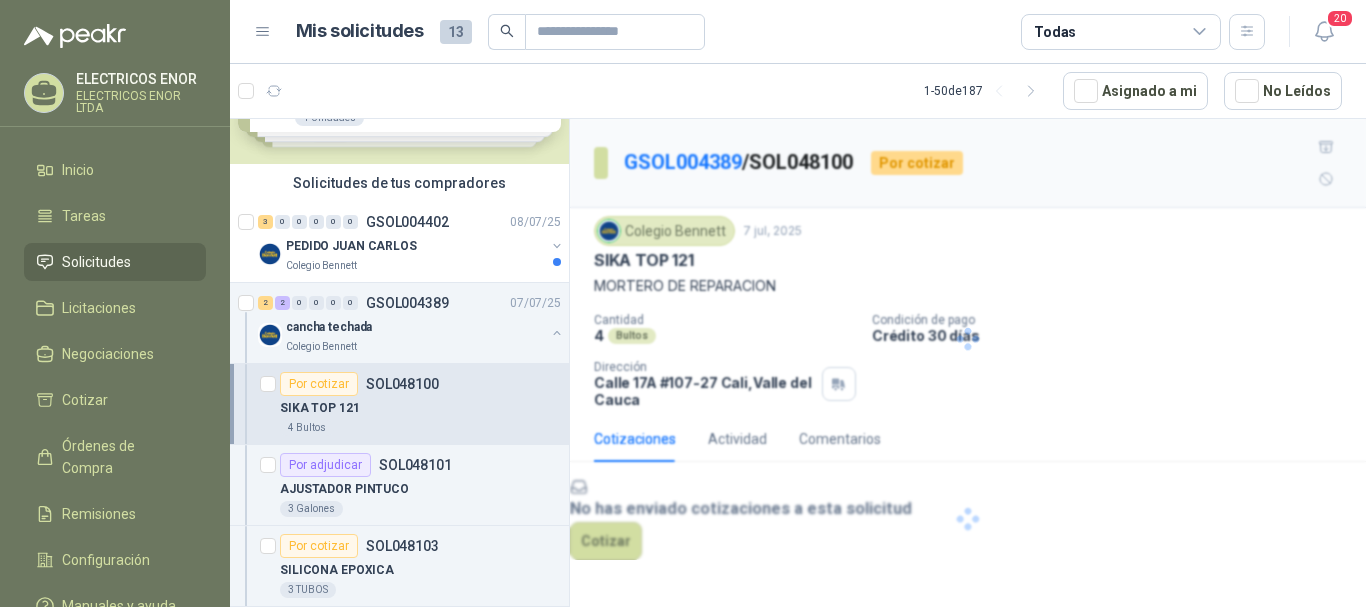 scroll, scrollTop: 0, scrollLeft: 0, axis: both 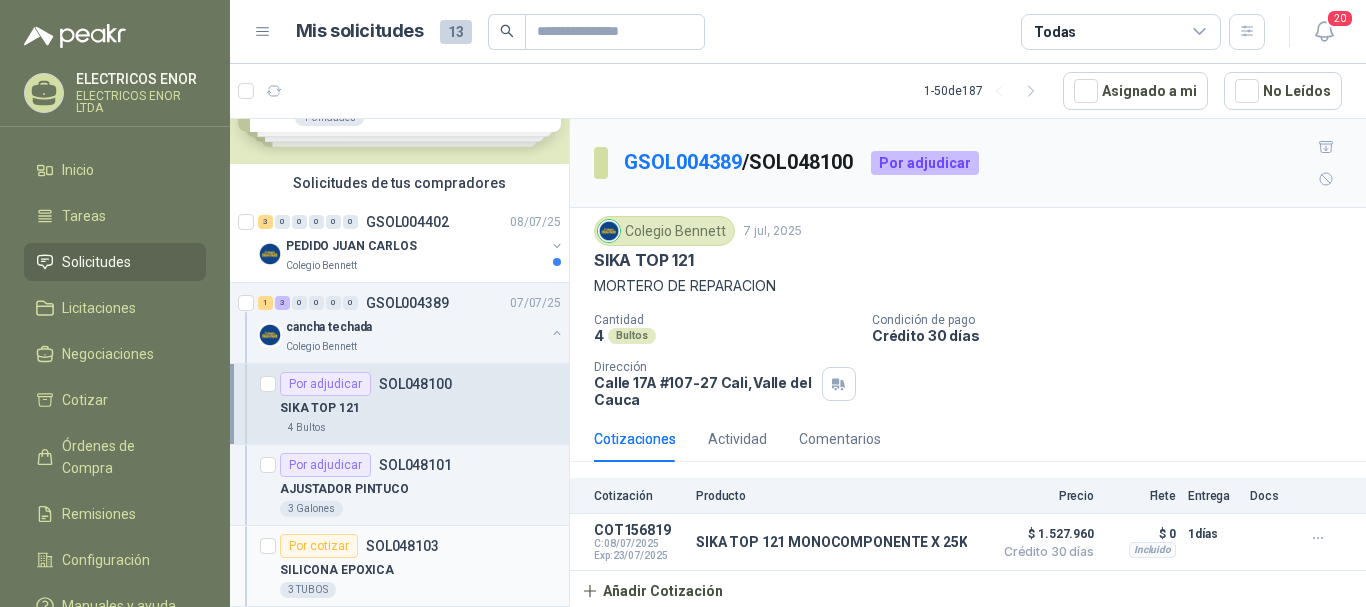 click on "Por cotizar" at bounding box center [319, 546] 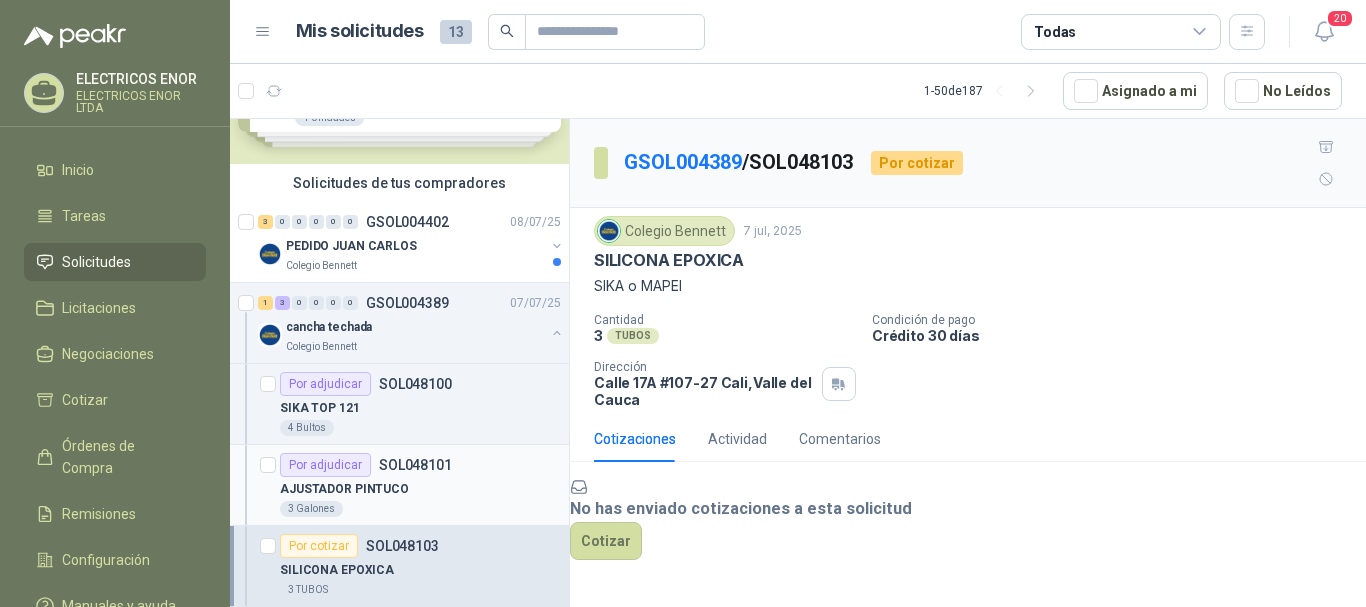 click on "Por adjudicar" at bounding box center [325, 465] 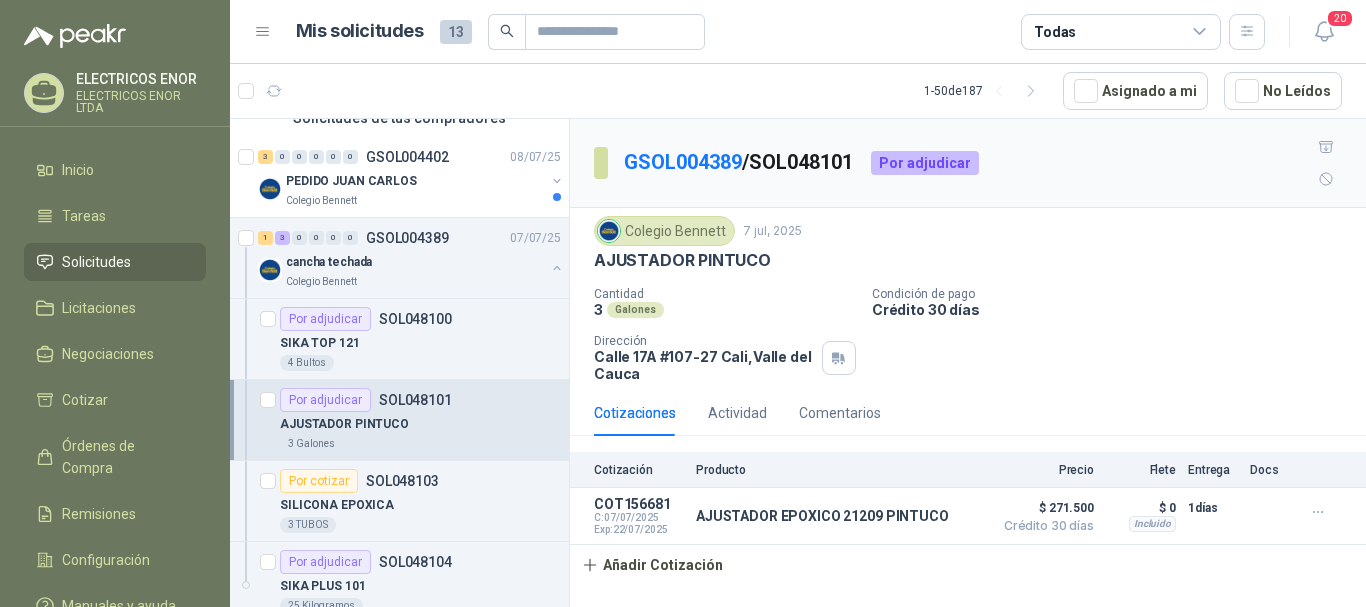 scroll, scrollTop: 200, scrollLeft: 0, axis: vertical 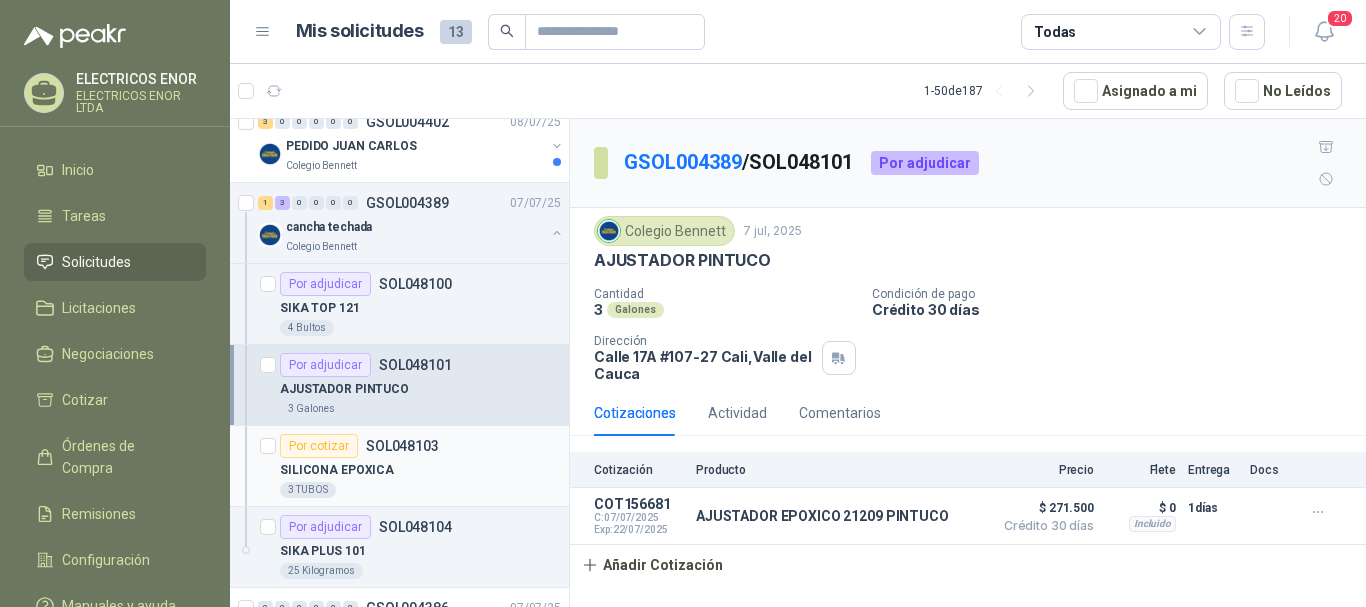 click on "Por cotizar" at bounding box center (319, 446) 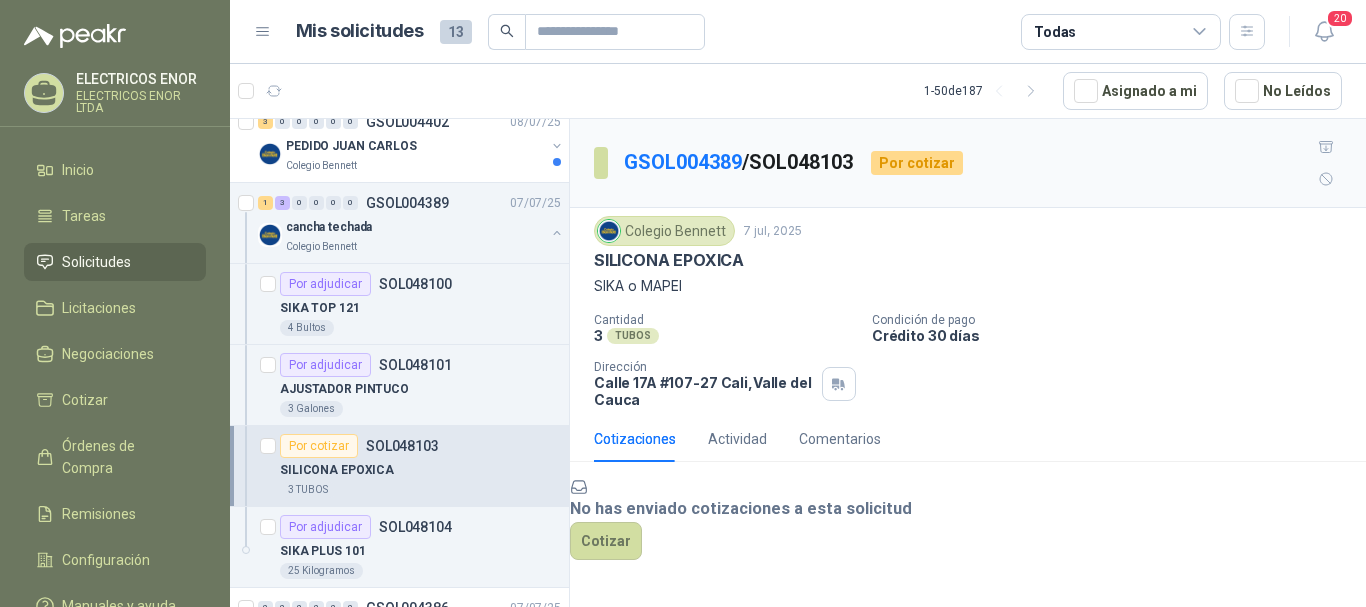 scroll, scrollTop: 88, scrollLeft: 0, axis: vertical 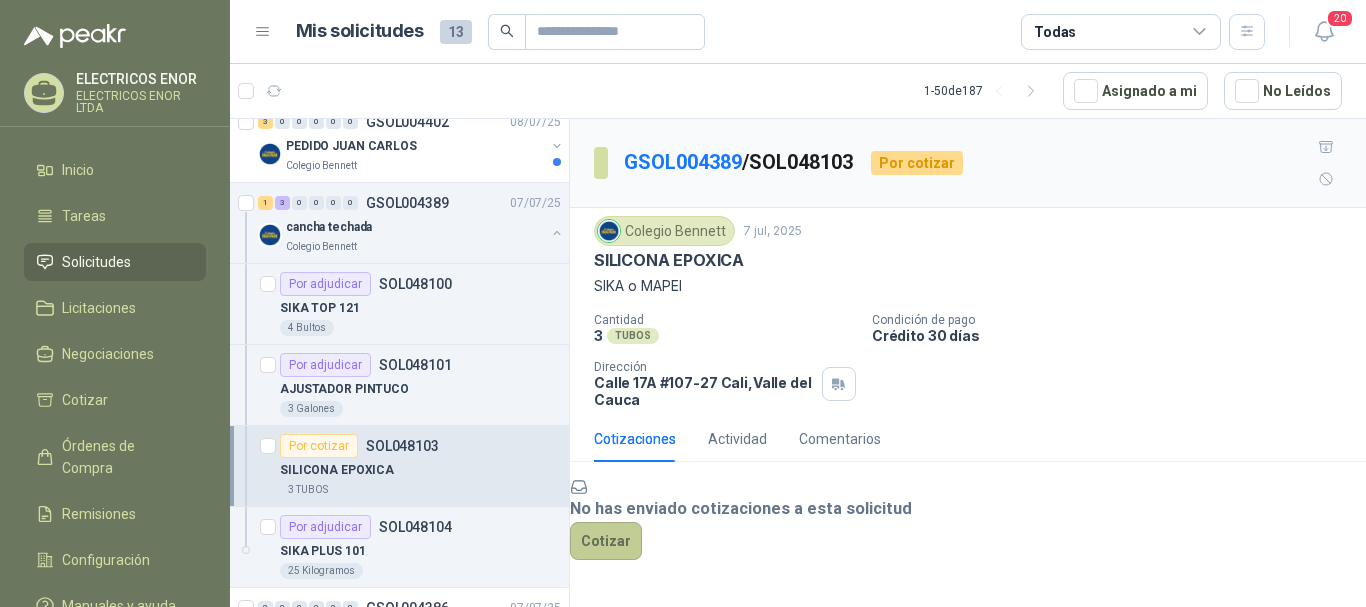 click on "Cotizar" at bounding box center [606, 541] 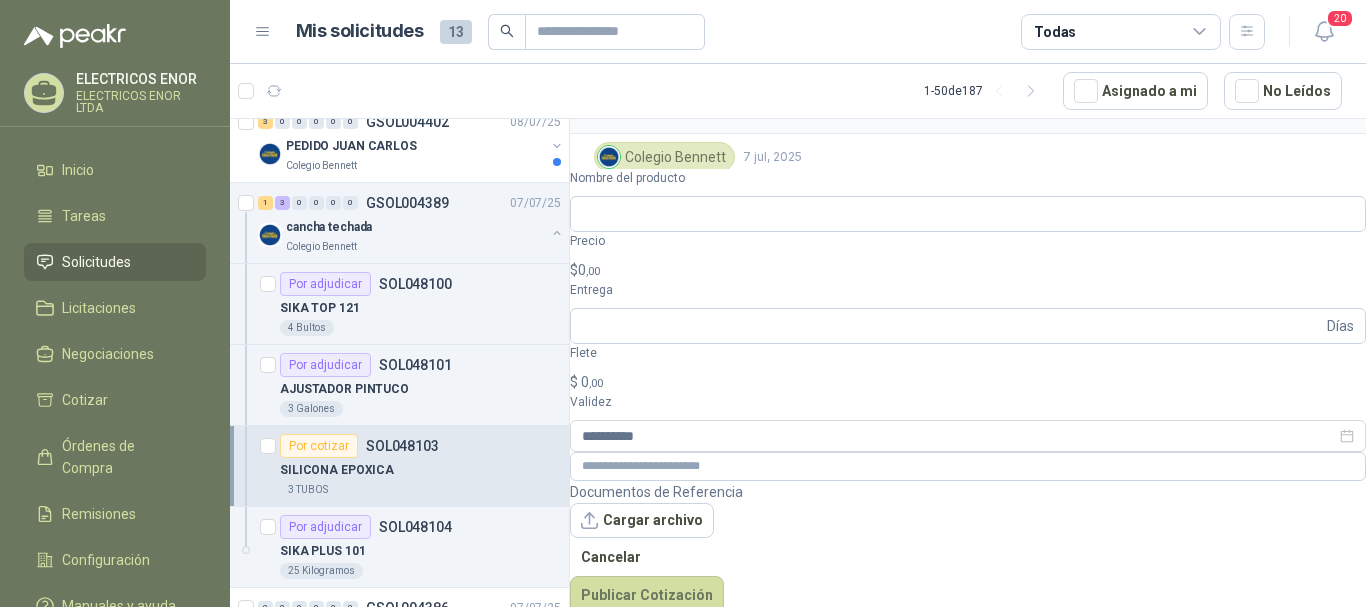 scroll, scrollTop: 74, scrollLeft: 0, axis: vertical 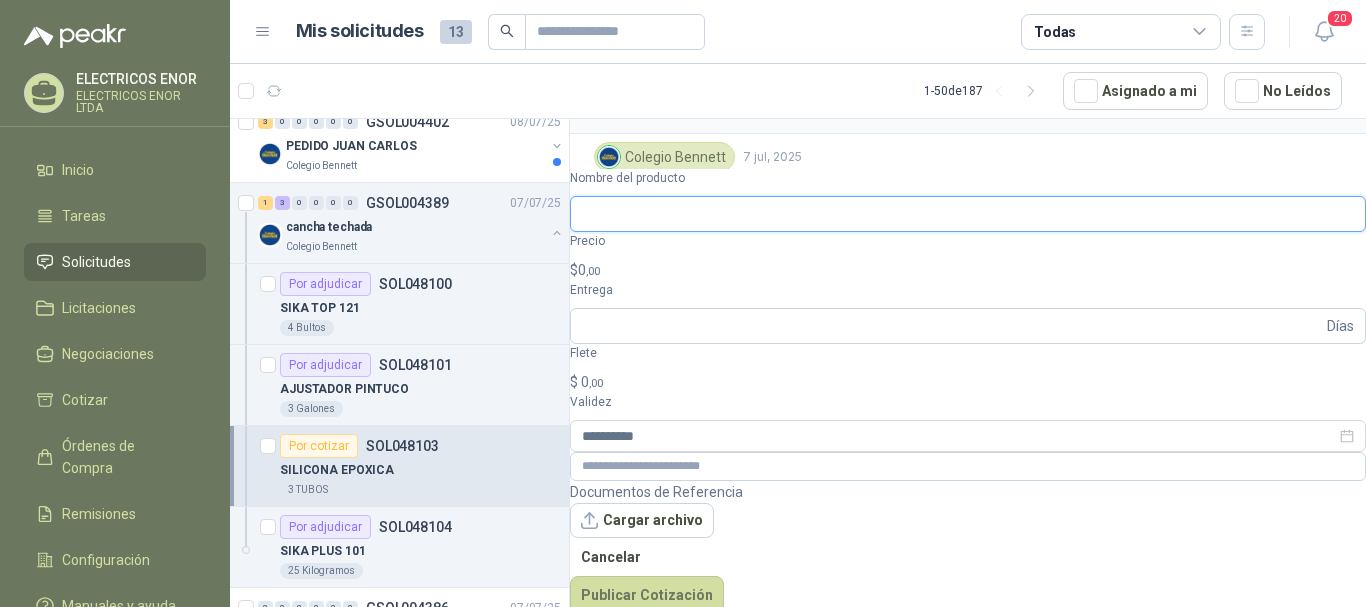 click on "Nombre del producto" at bounding box center (968, 214) 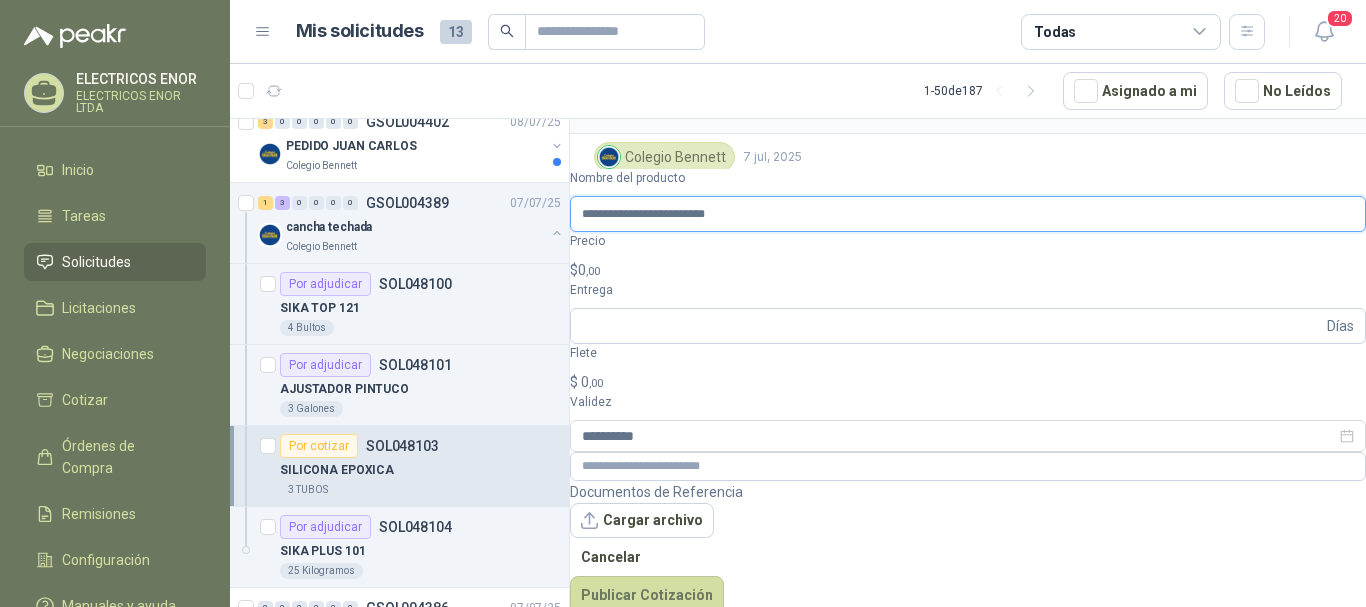 type on "**********" 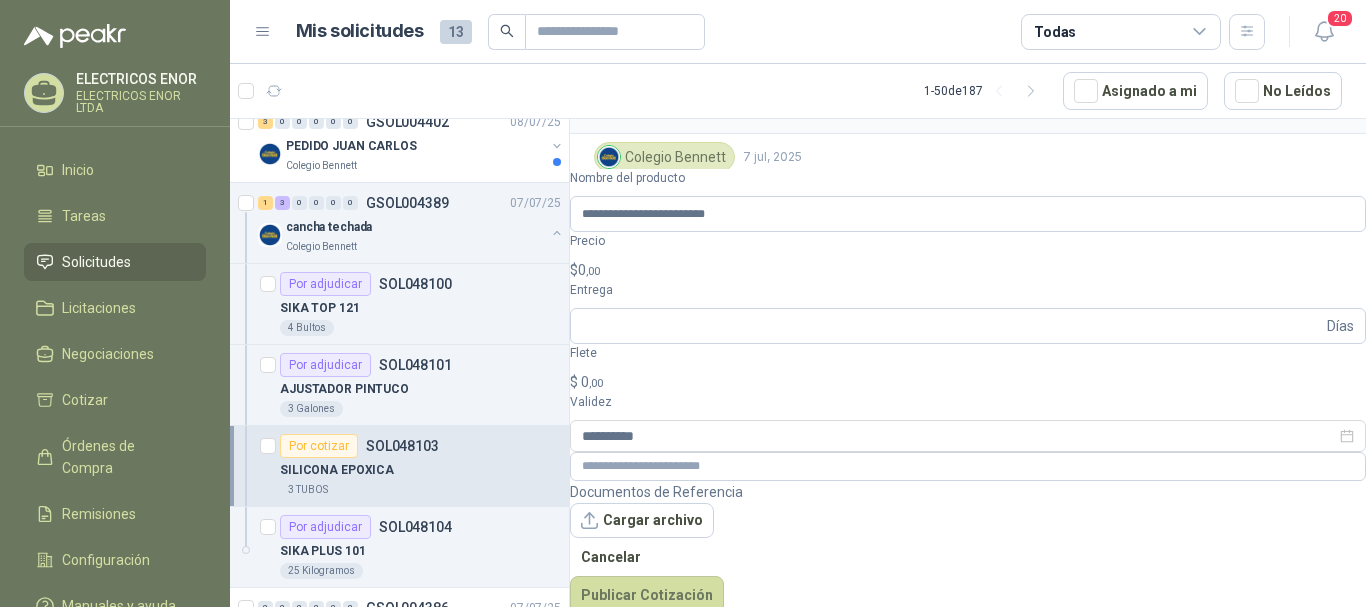 click on "$  0 ,00" at bounding box center [968, 270] 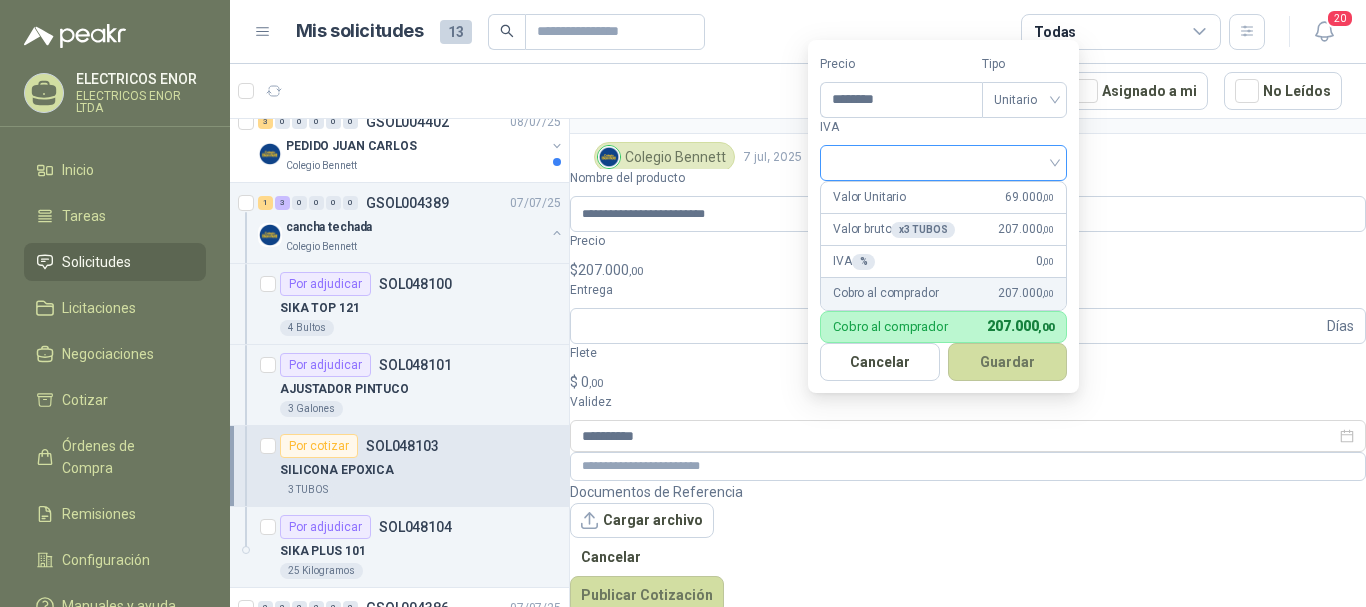 click at bounding box center (943, 163) 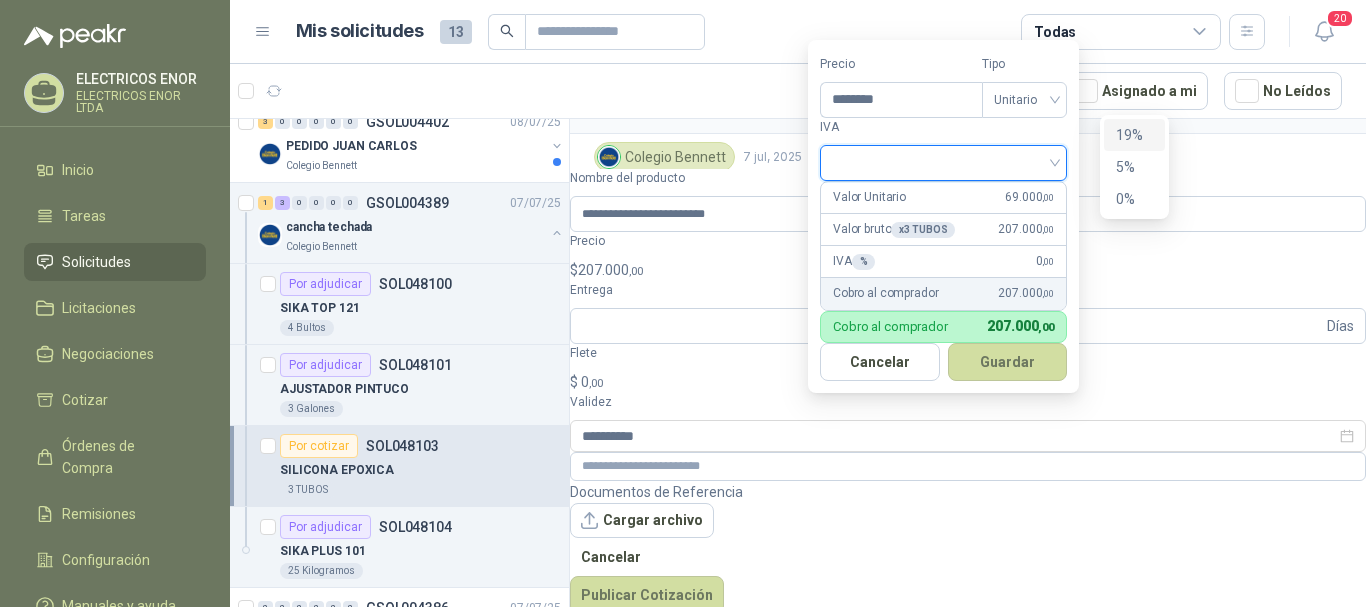 click on "19%" at bounding box center [1134, 135] 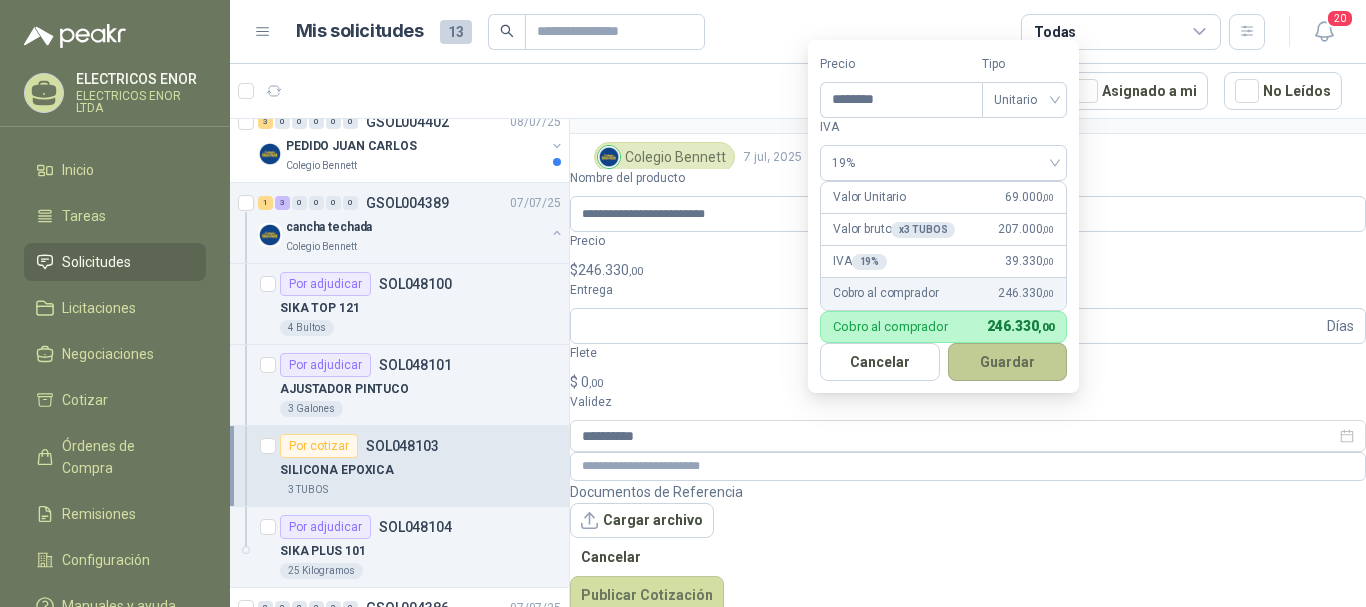 click on "Guardar" at bounding box center (1008, 362) 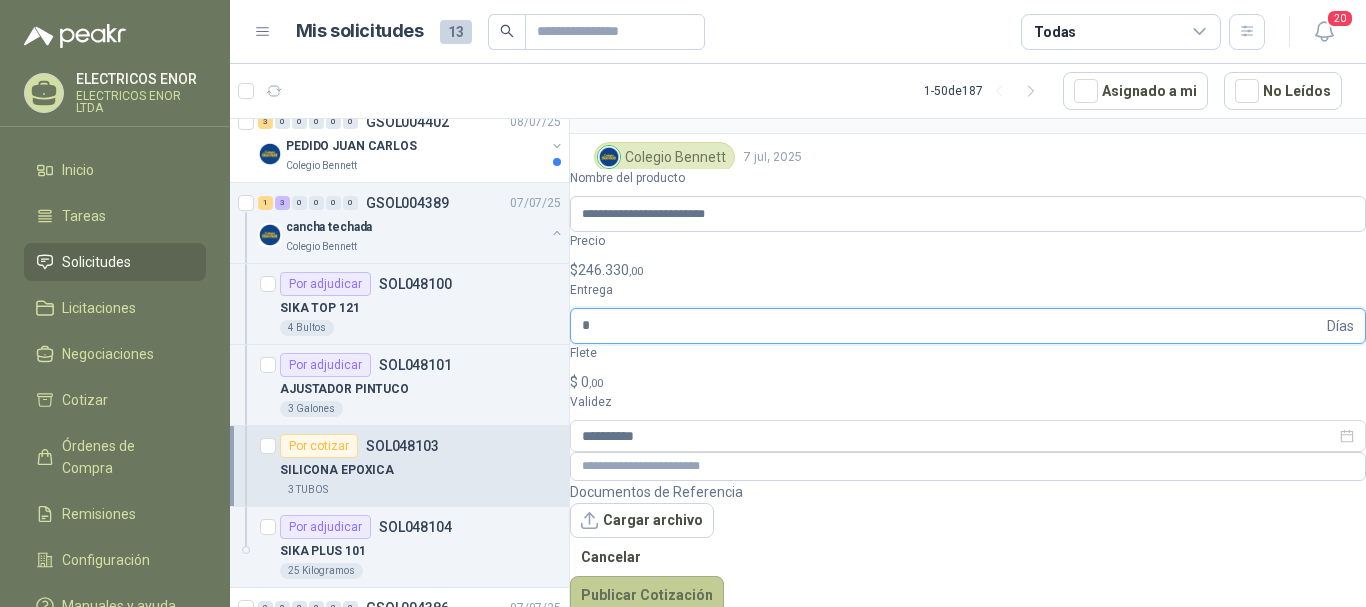 type on "*" 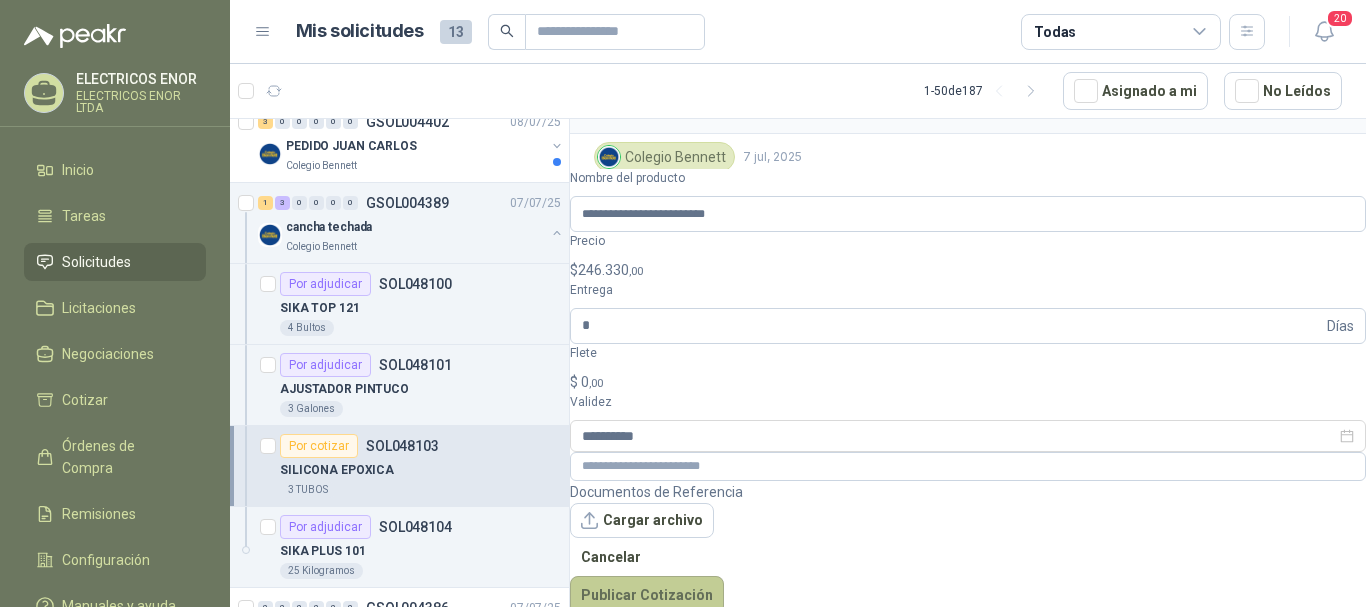 click on "Publicar Cotización" at bounding box center (647, 595) 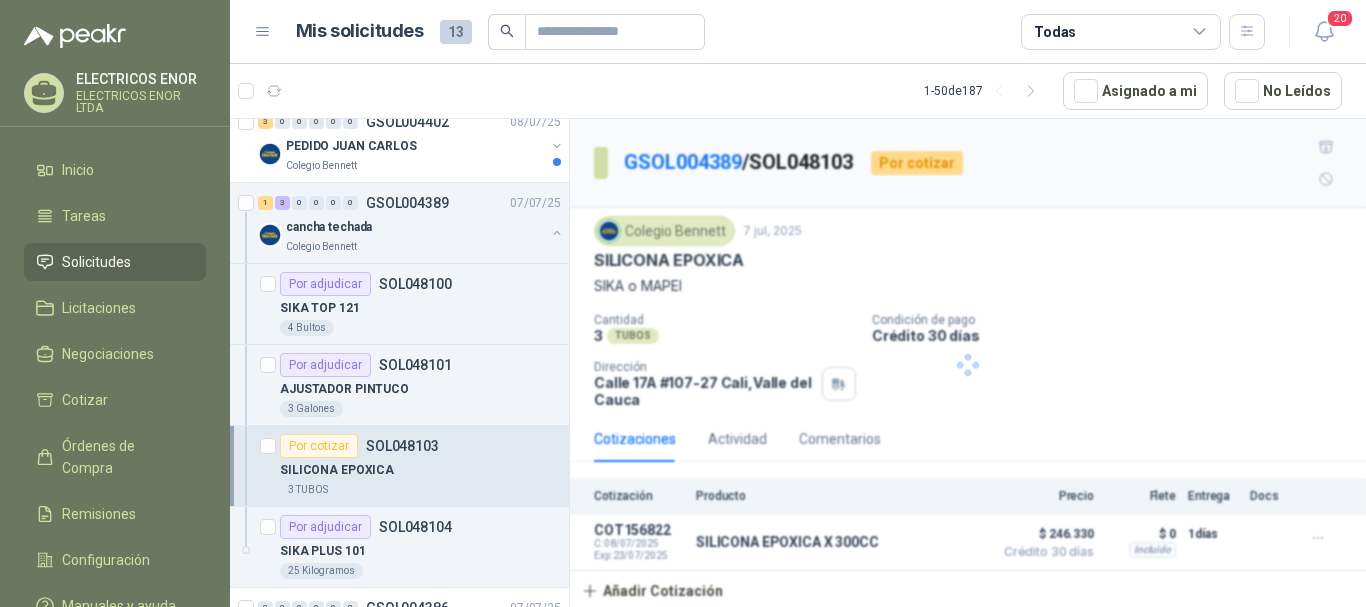 scroll, scrollTop: 0, scrollLeft: 0, axis: both 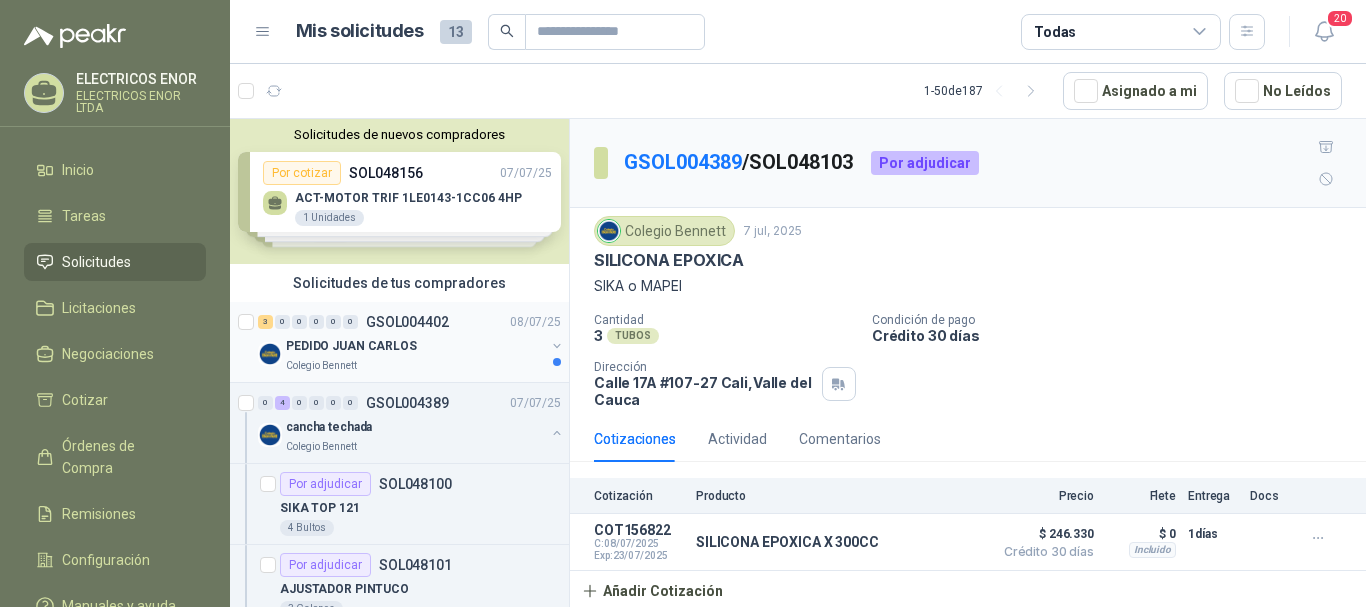 click on "PEDIDO JUAN CARLOS" at bounding box center [351, 346] 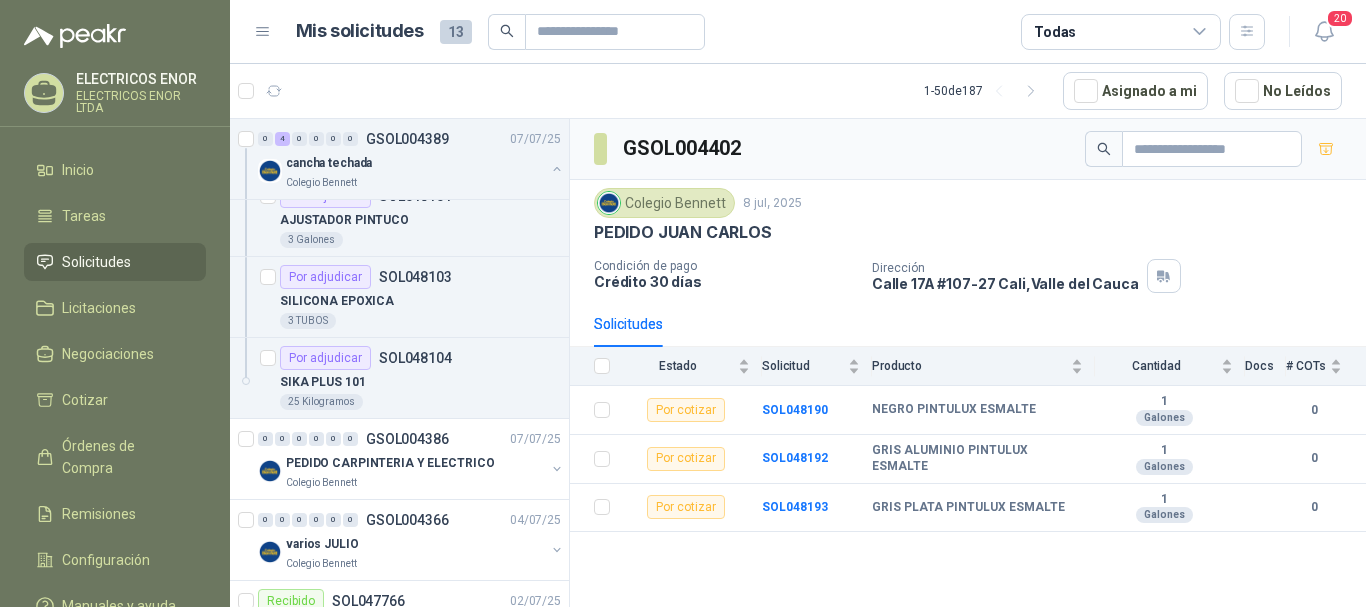 scroll, scrollTop: 400, scrollLeft: 0, axis: vertical 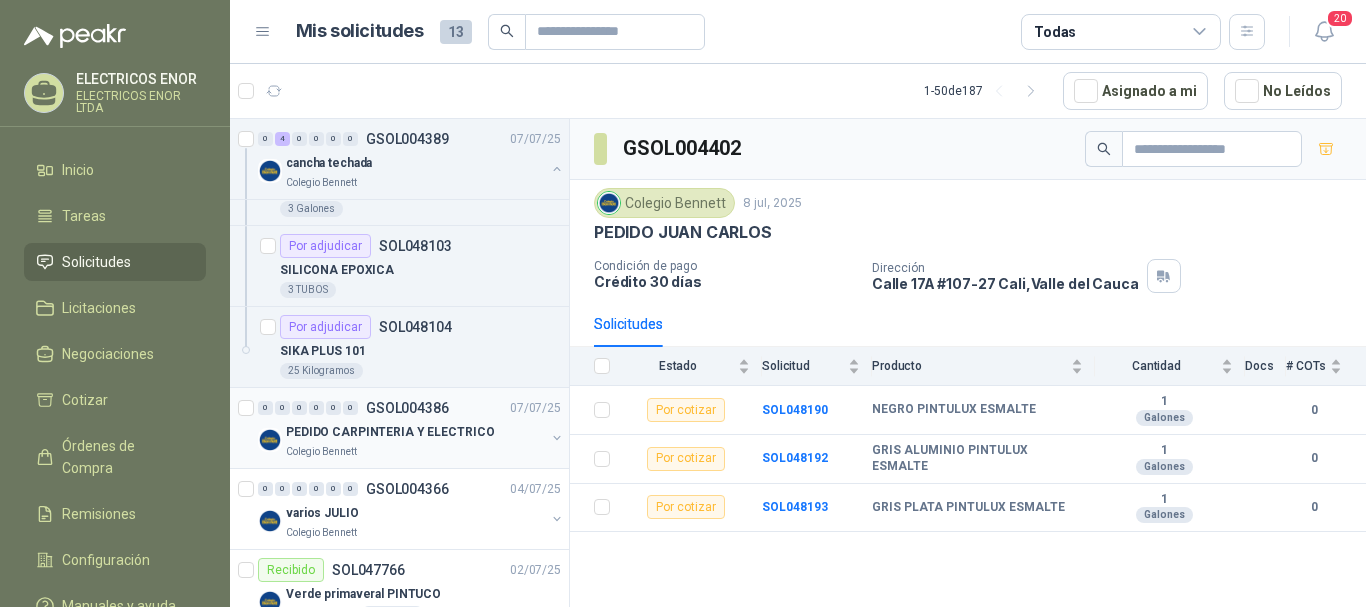 click on "PEDIDO CARPINTERIA Y ELECTRICO" at bounding box center (390, 432) 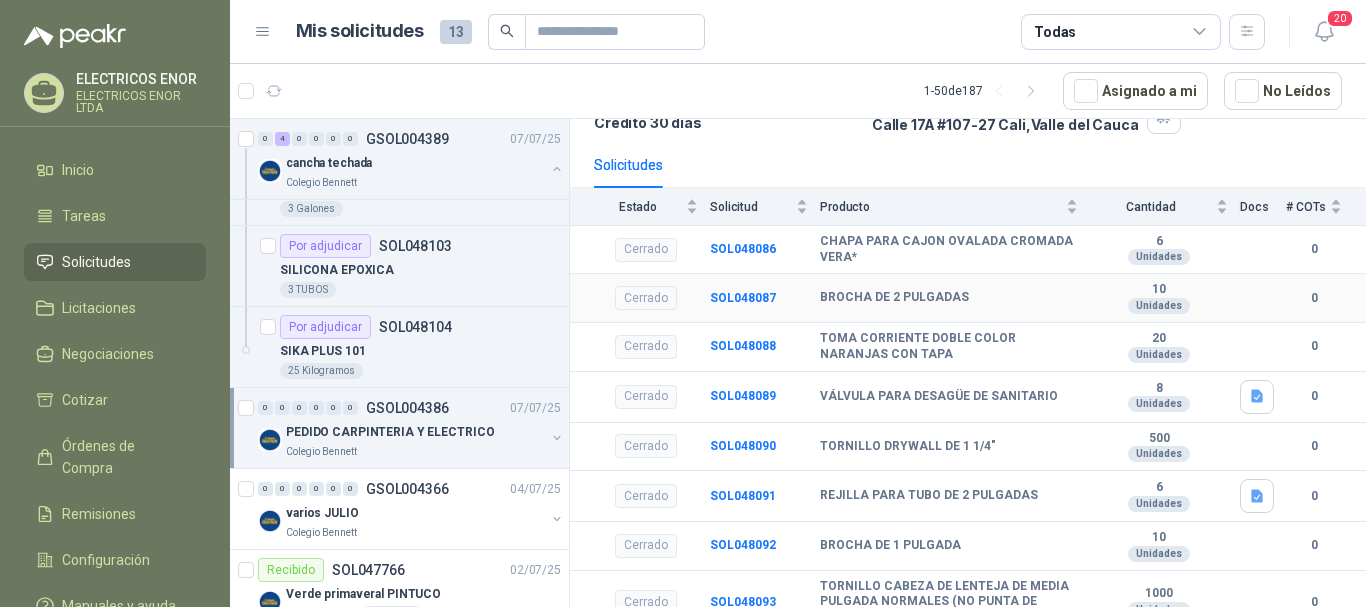 scroll, scrollTop: 179, scrollLeft: 0, axis: vertical 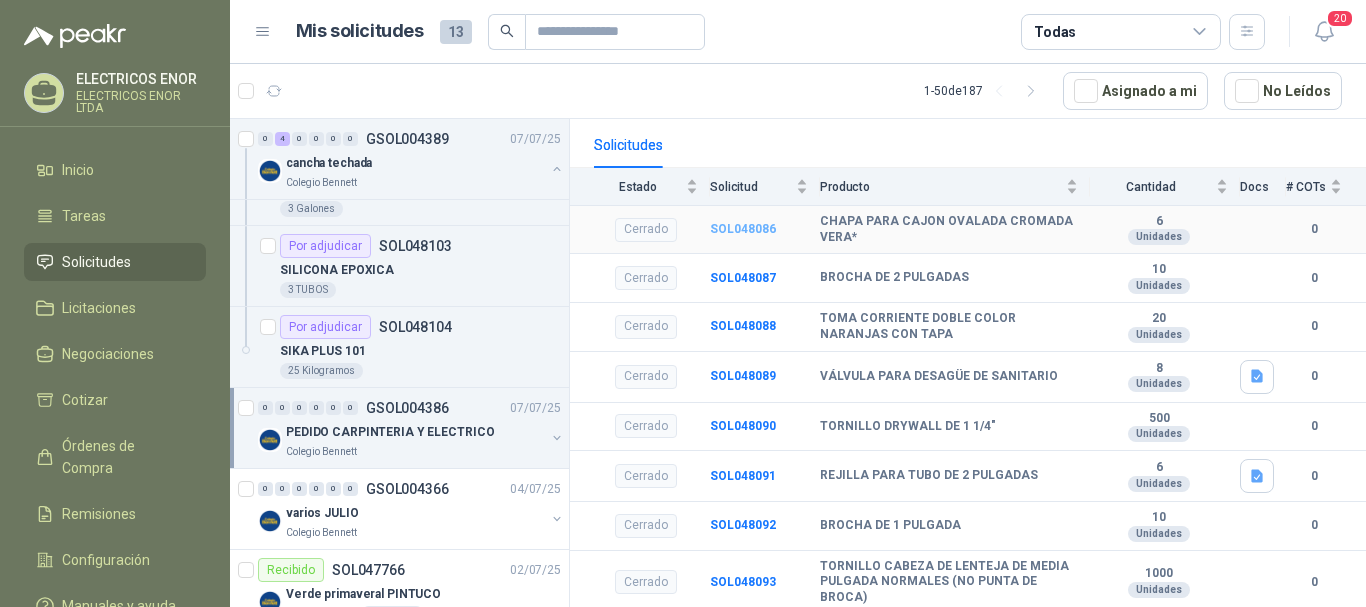 click on "SOL048086" at bounding box center (743, 229) 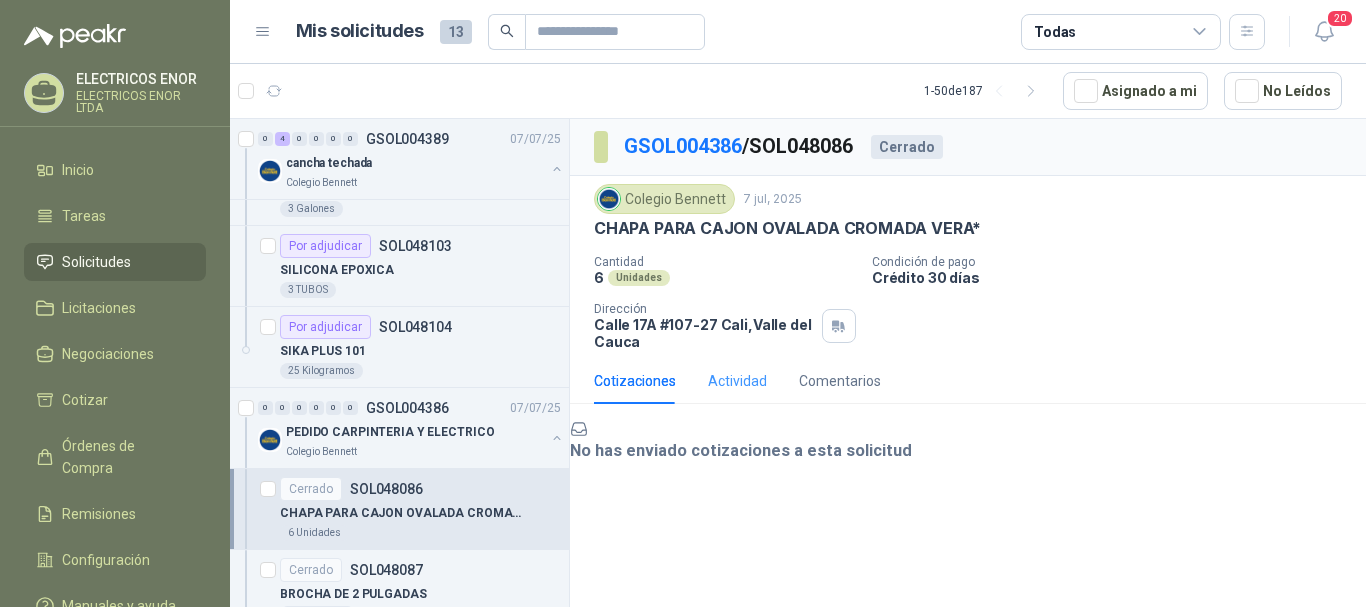 scroll, scrollTop: 7, scrollLeft: 0, axis: vertical 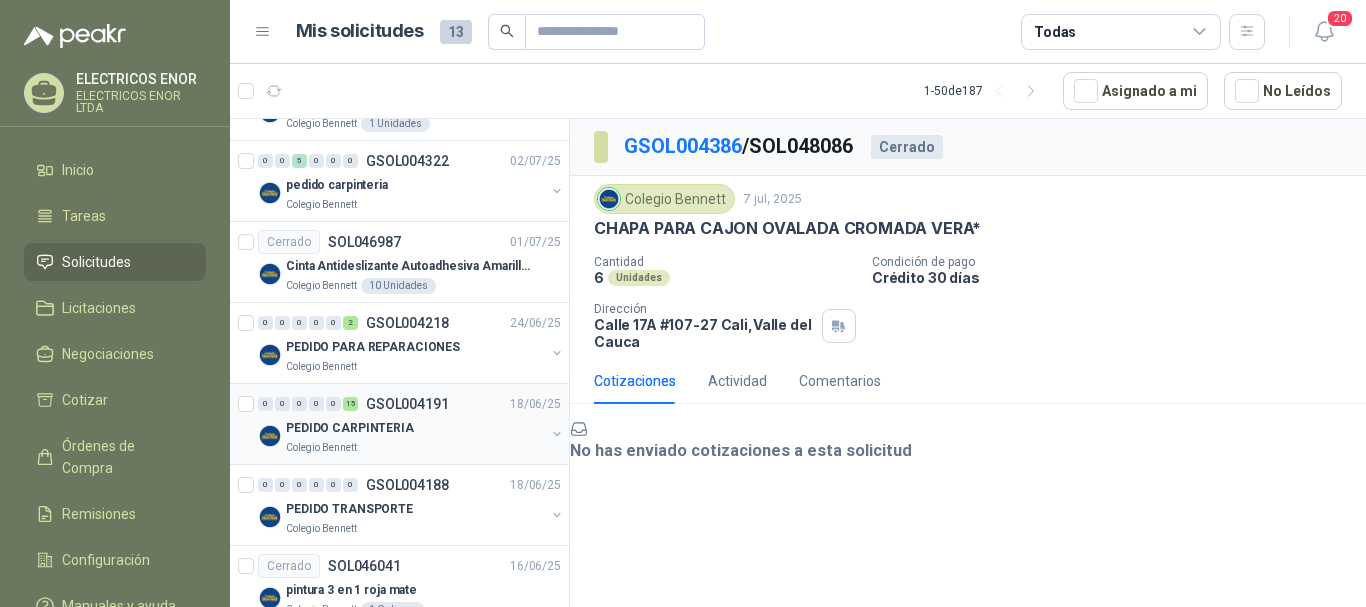 click on "PEDIDO CARPINTERIA" at bounding box center (350, 428) 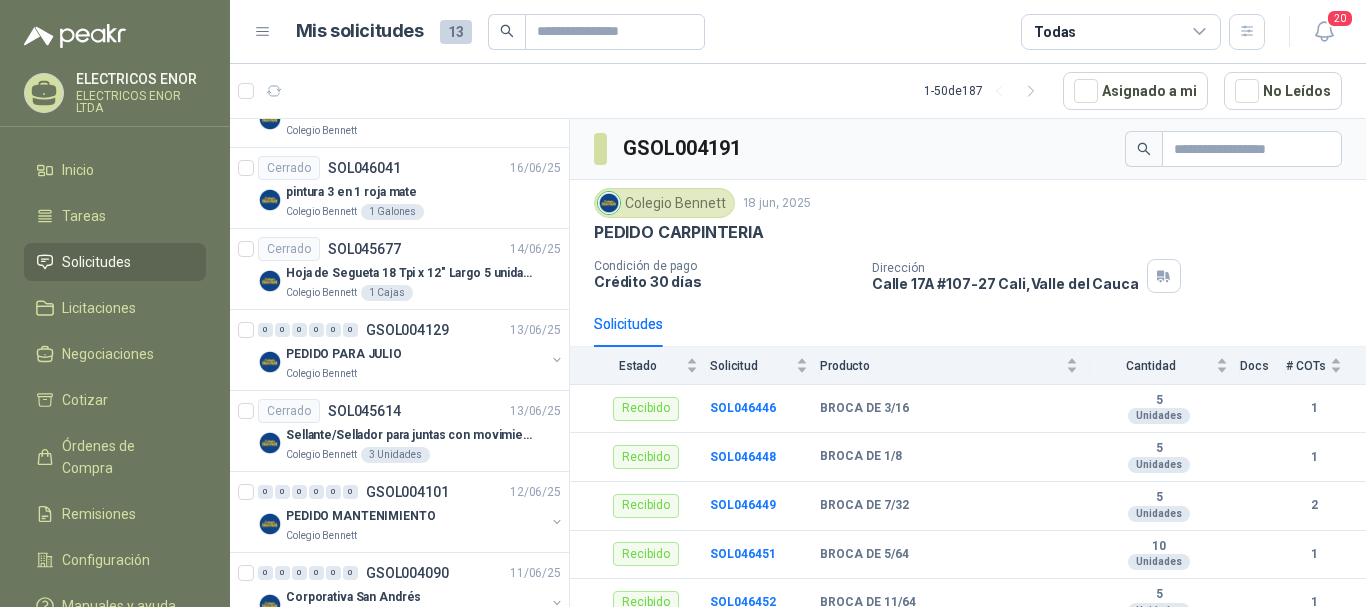 scroll, scrollTop: 2100, scrollLeft: 0, axis: vertical 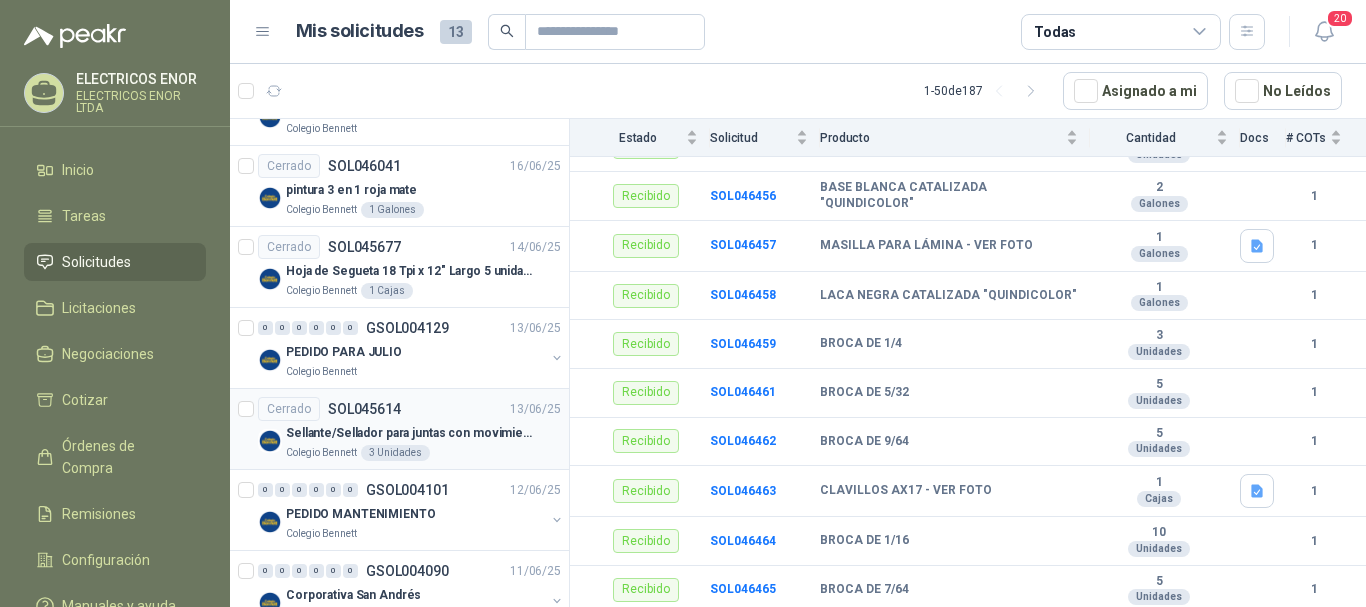 click on "Sellante/Sellador para juntas con movimiento - sikaflex de 300ml" at bounding box center (410, 433) 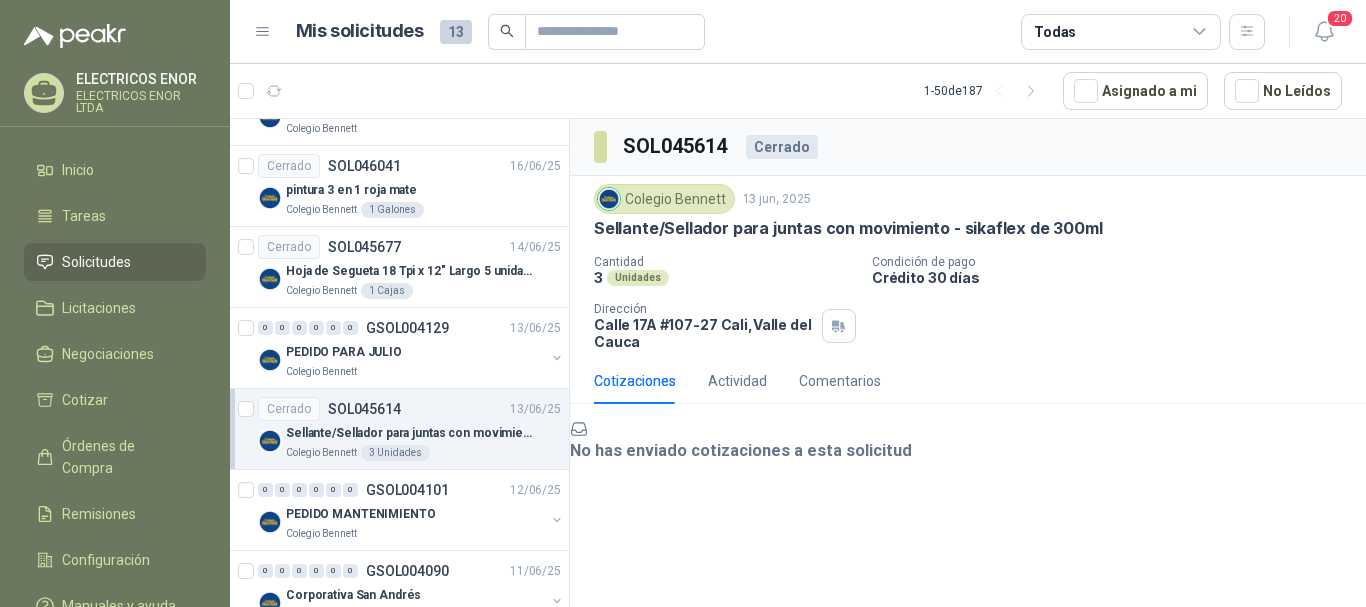 scroll, scrollTop: 7, scrollLeft: 0, axis: vertical 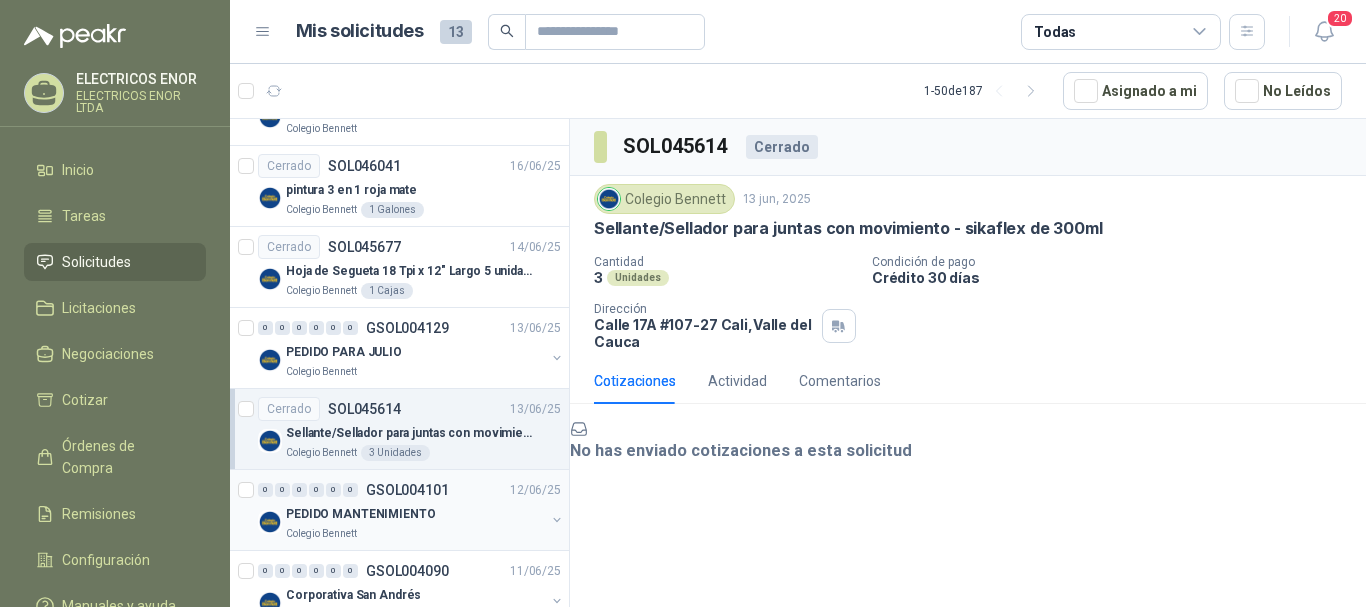 click on "PEDIDO MANTENIMIENTO" at bounding box center (361, 514) 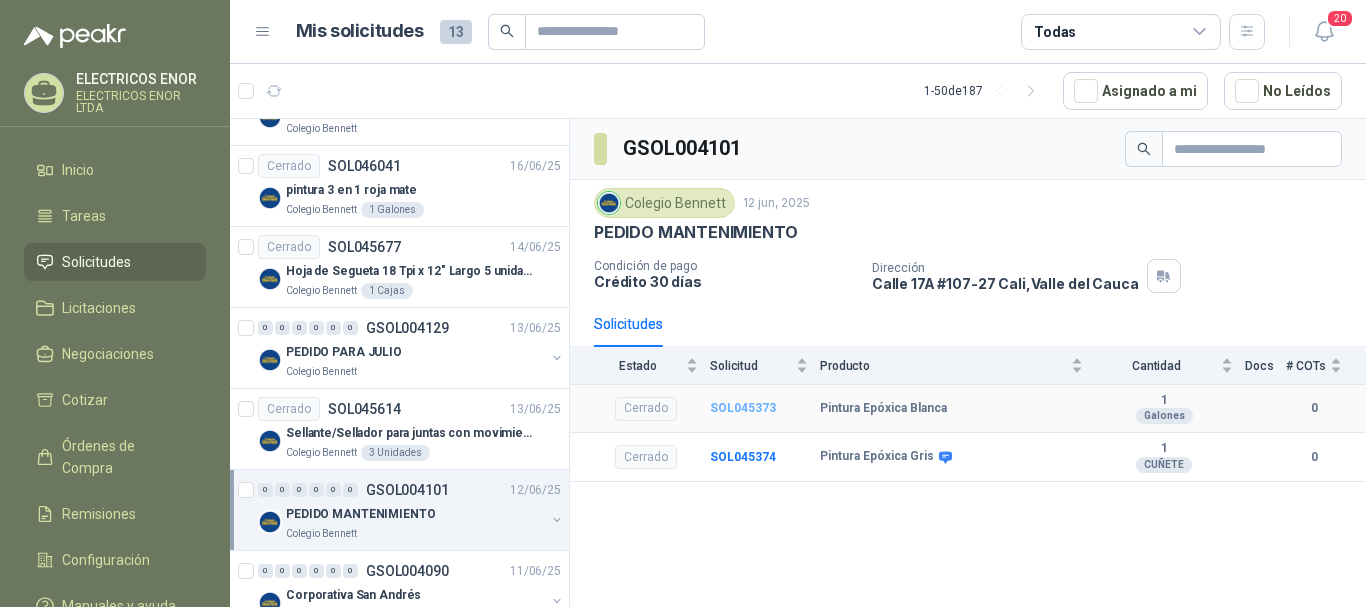 click on "SOL045373" at bounding box center [743, 408] 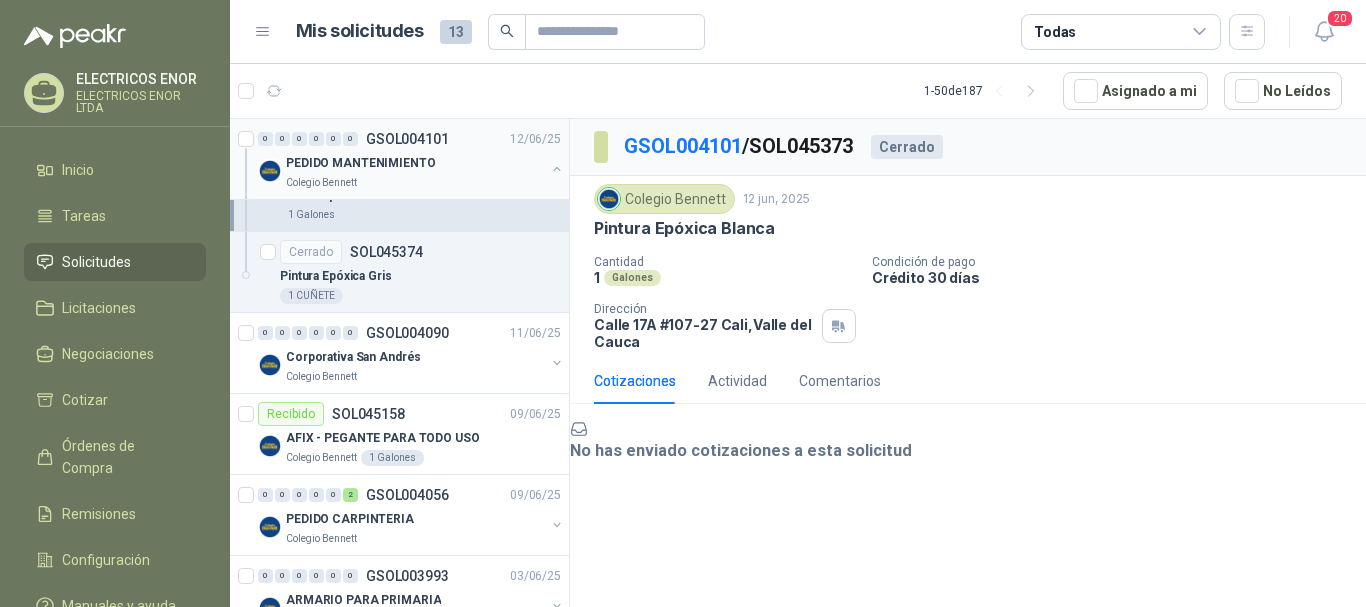 scroll, scrollTop: 2600, scrollLeft: 0, axis: vertical 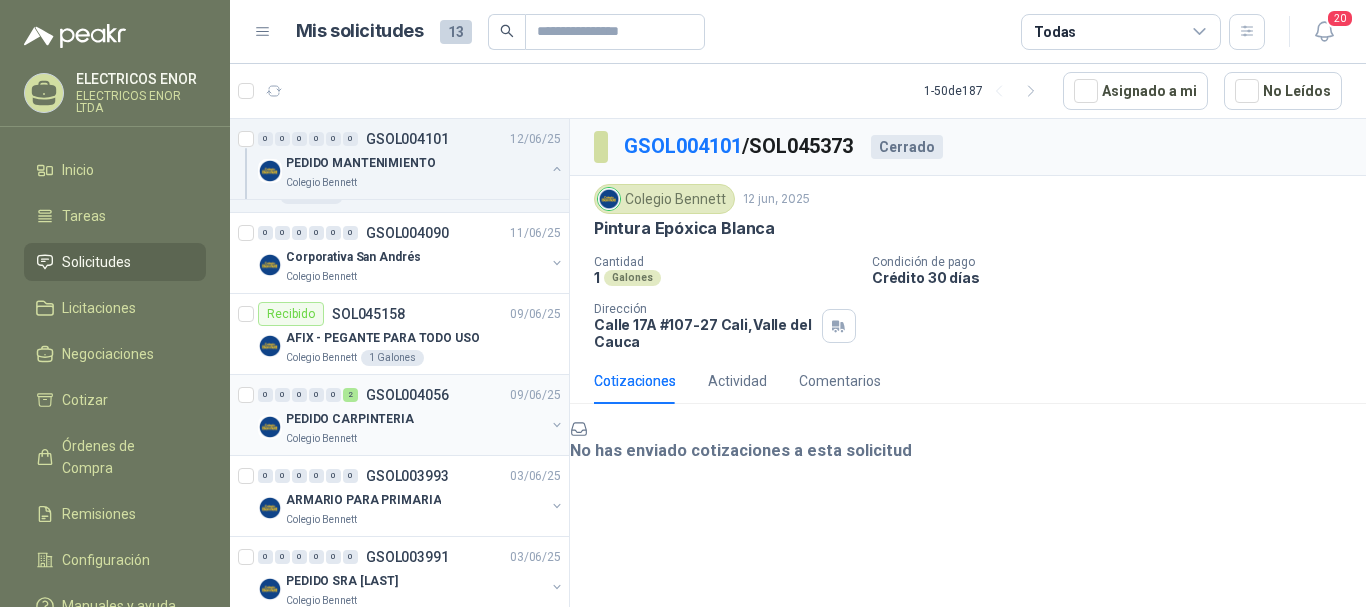 click on "PEDIDO CARPINTERIA" at bounding box center [350, 419] 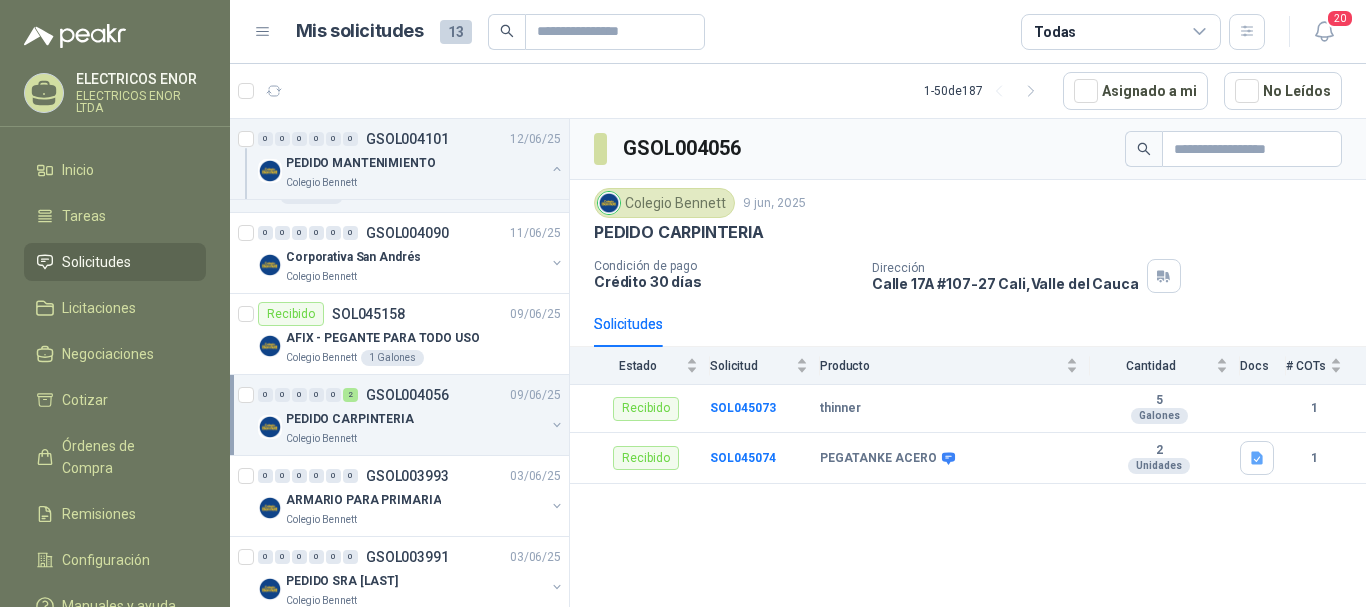scroll, scrollTop: 2700, scrollLeft: 0, axis: vertical 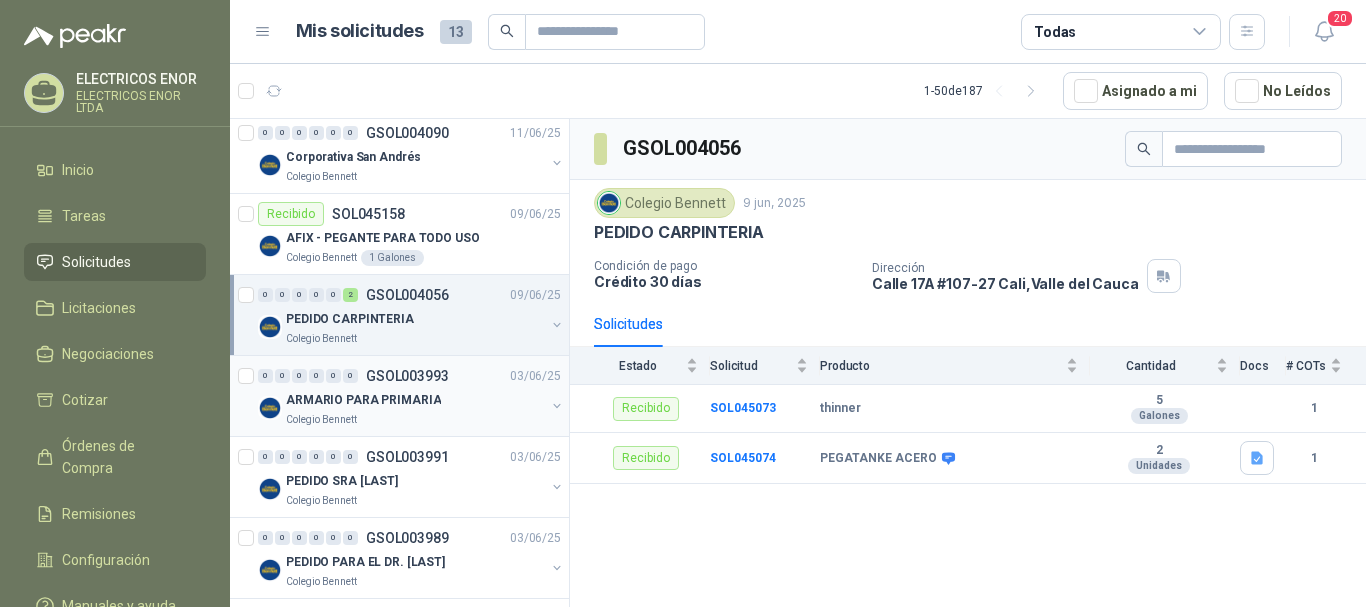 click on "Colegio Bennett" at bounding box center (415, 420) 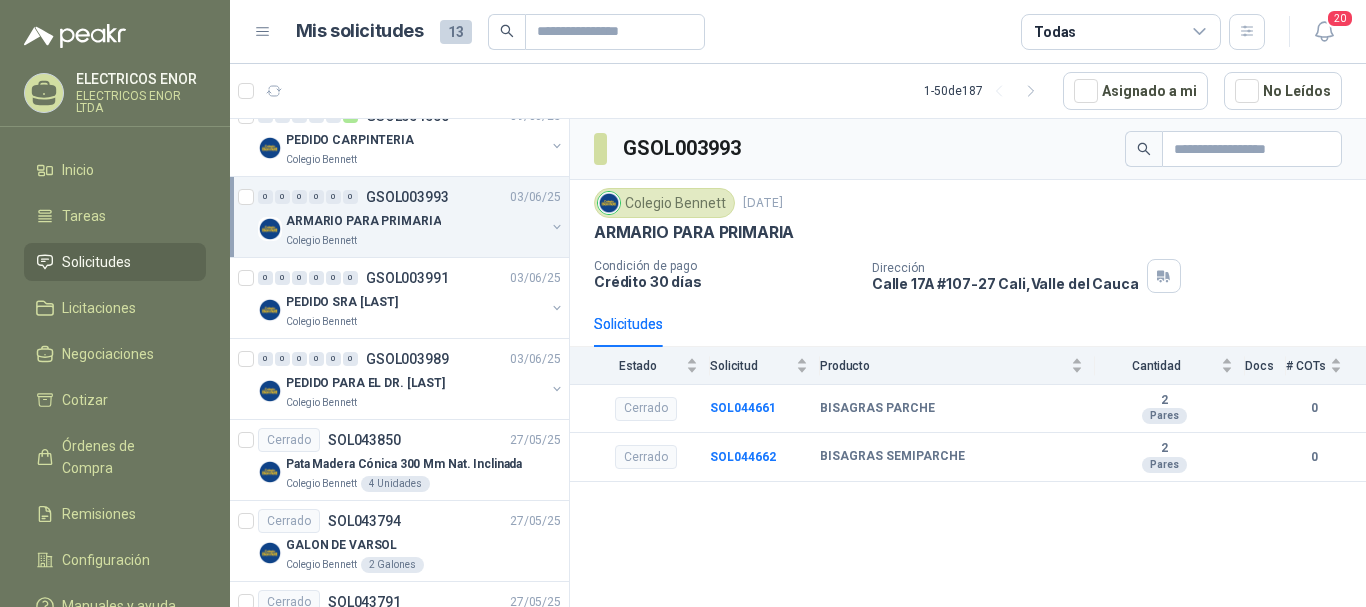 scroll, scrollTop: 2900, scrollLeft: 0, axis: vertical 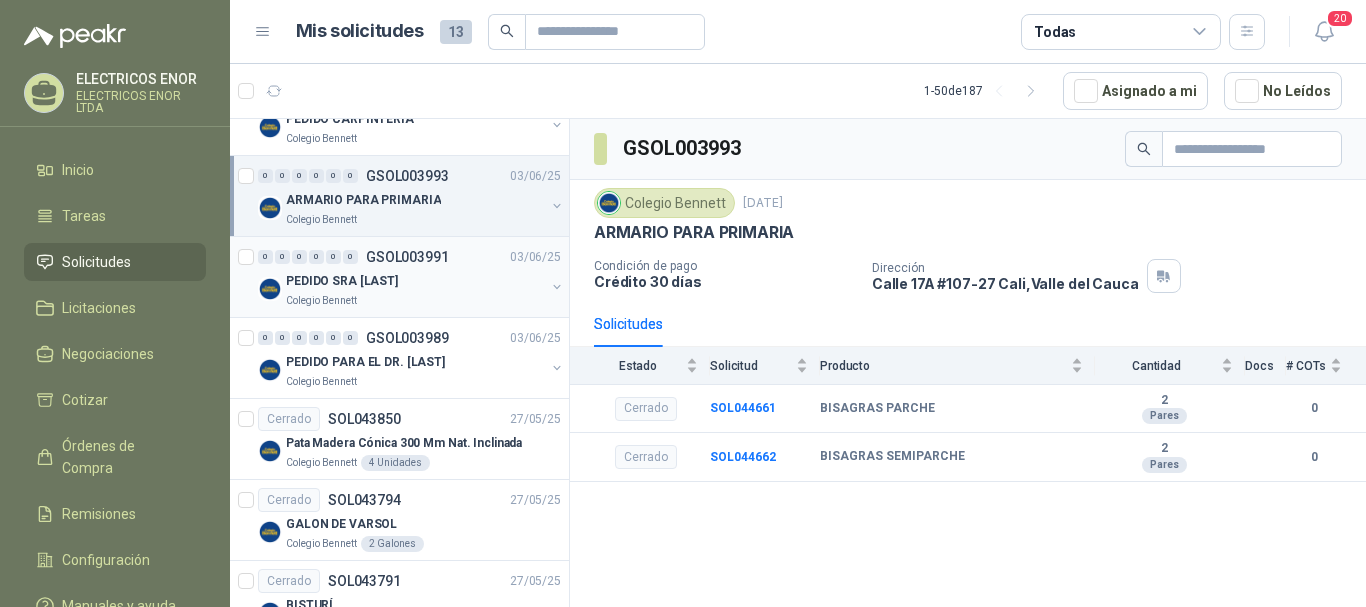 click on "PEDIDO SRA [LAST]" at bounding box center [342, 281] 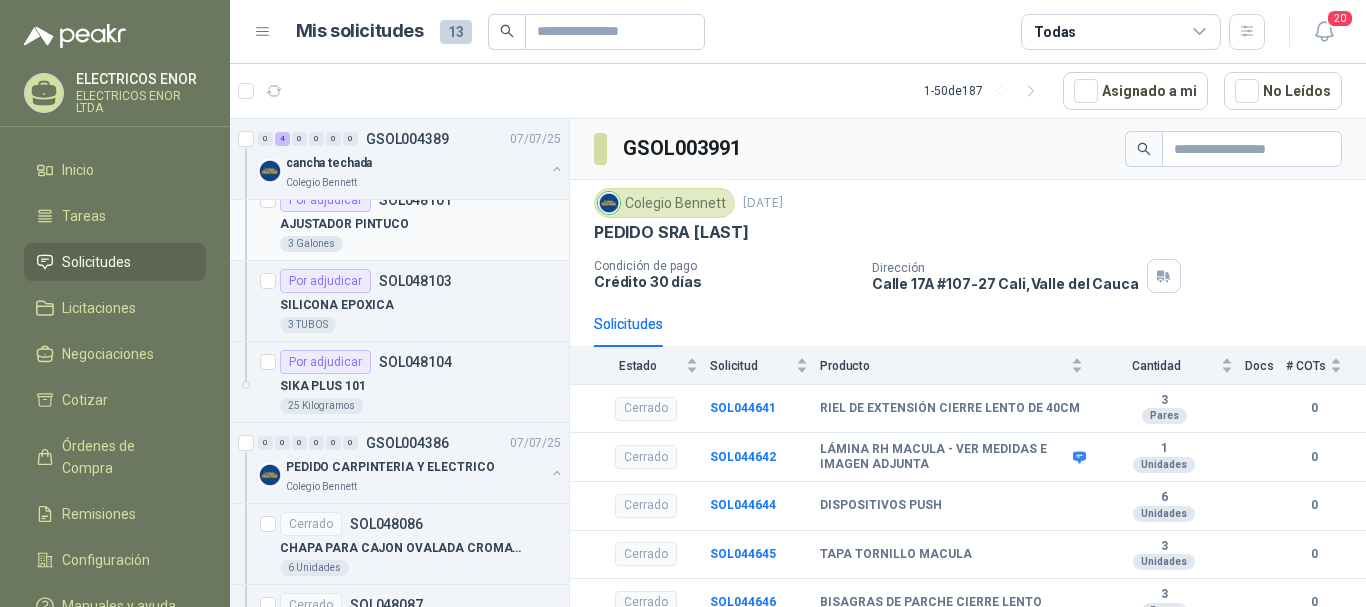 scroll, scrollTop: 400, scrollLeft: 0, axis: vertical 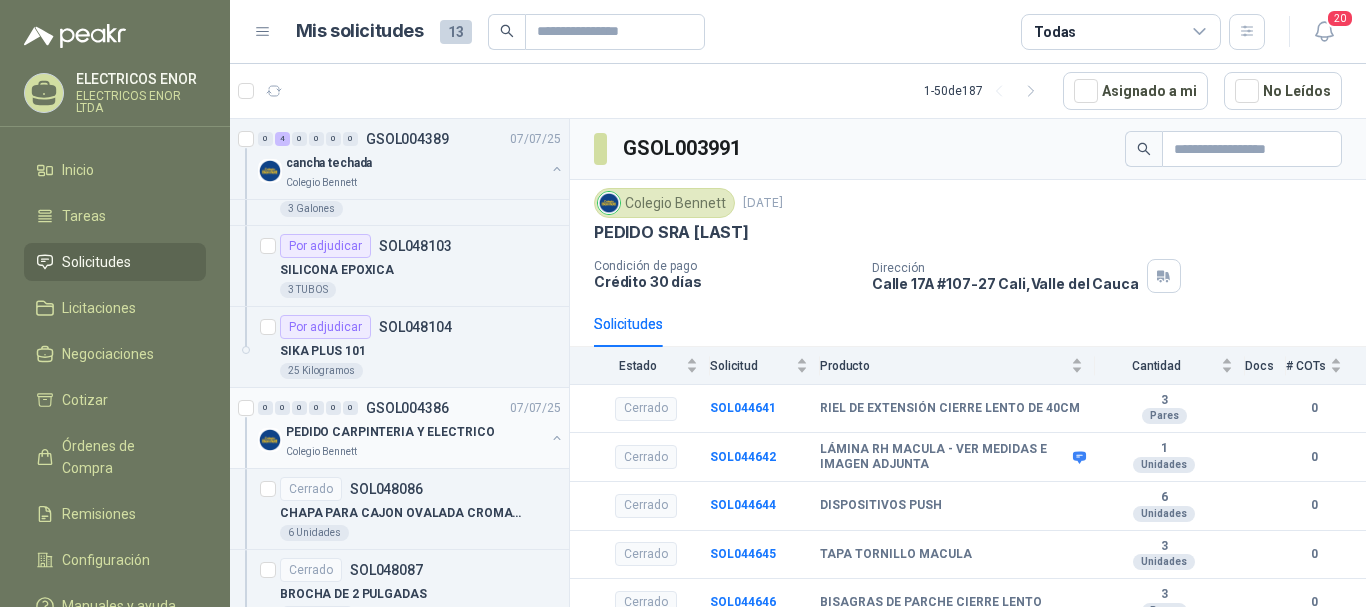 click on "PEDIDO CARPINTERIA Y ELECTRICO" at bounding box center [415, 432] 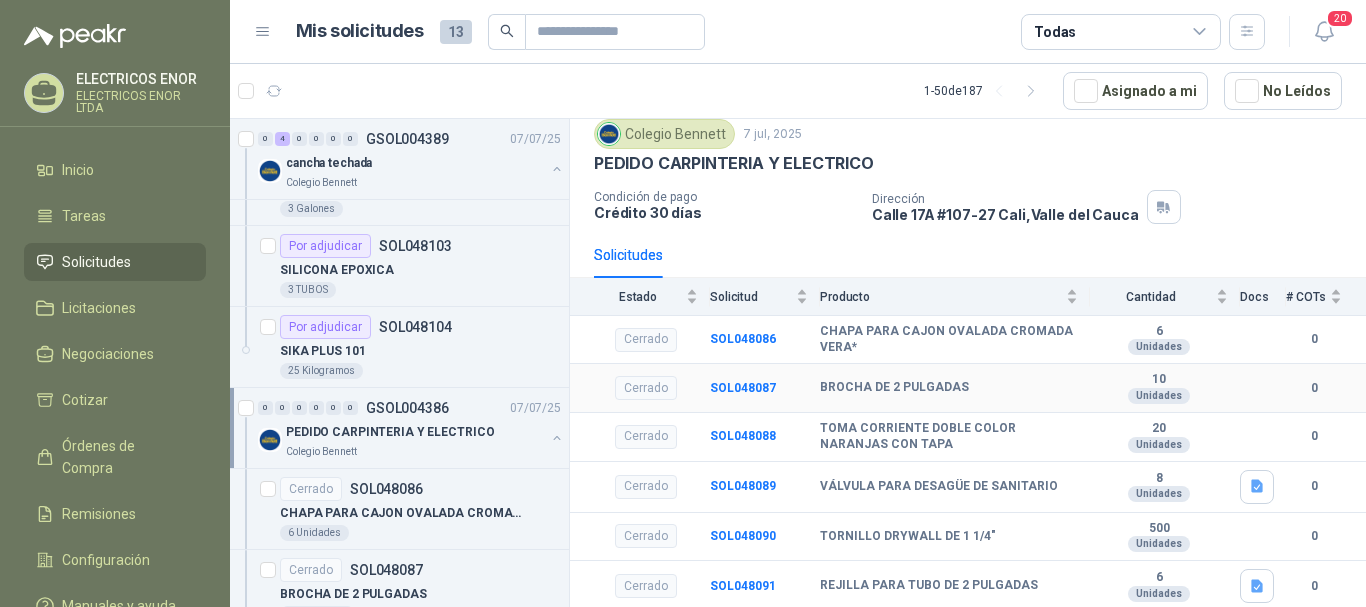scroll, scrollTop: 100, scrollLeft: 0, axis: vertical 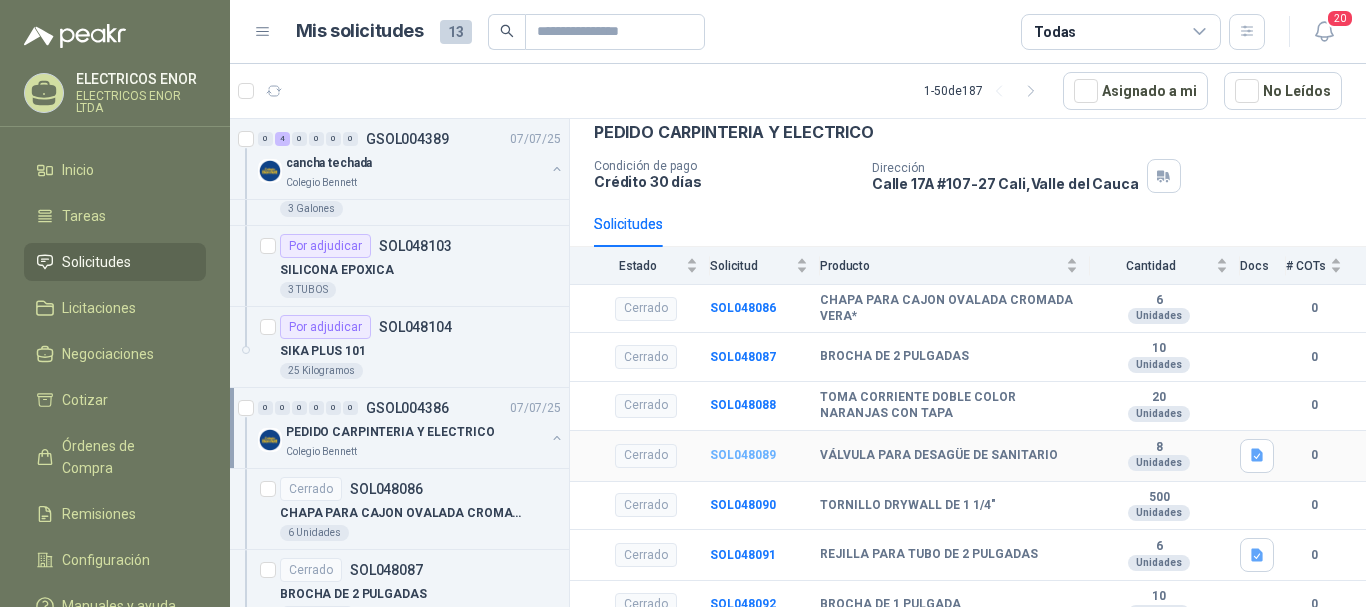 click on "SOL048089" at bounding box center (743, 455) 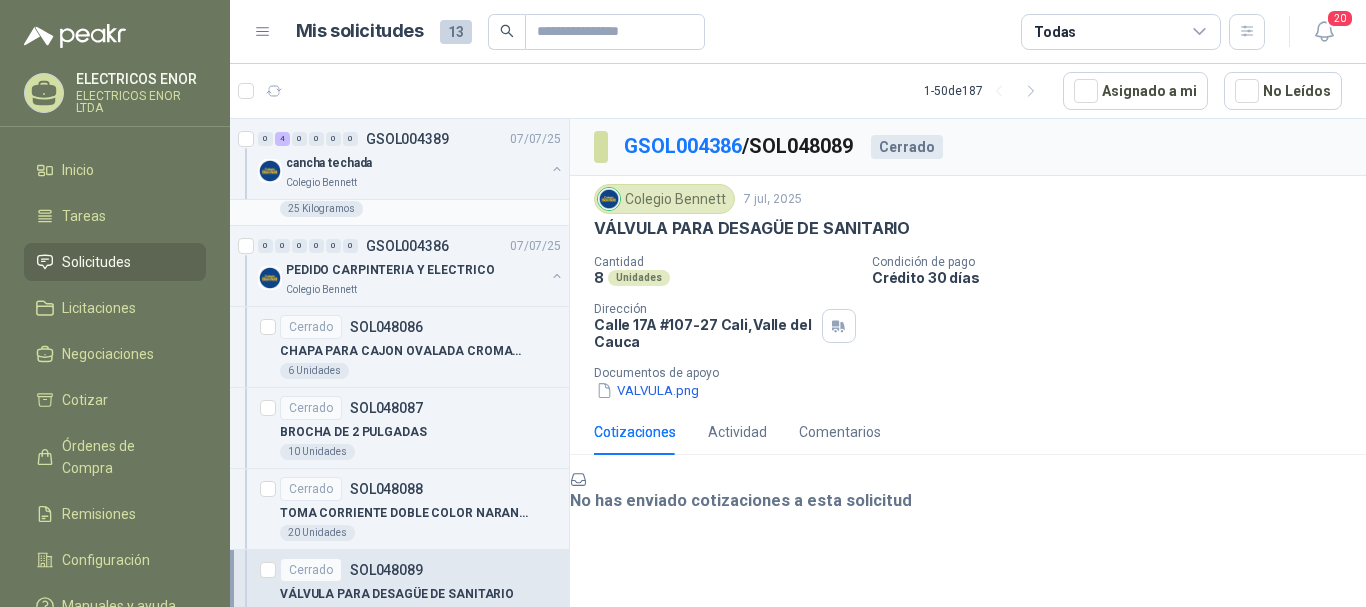 scroll, scrollTop: 600, scrollLeft: 0, axis: vertical 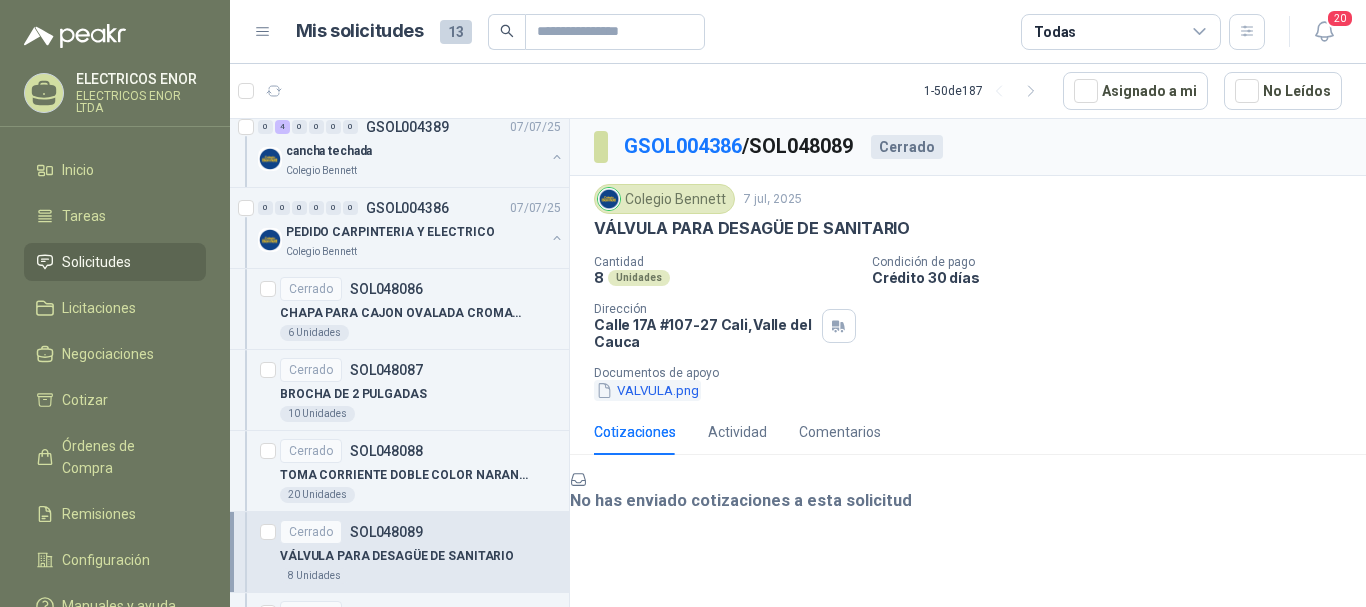 click on "VALVULA.png" at bounding box center (647, 390) 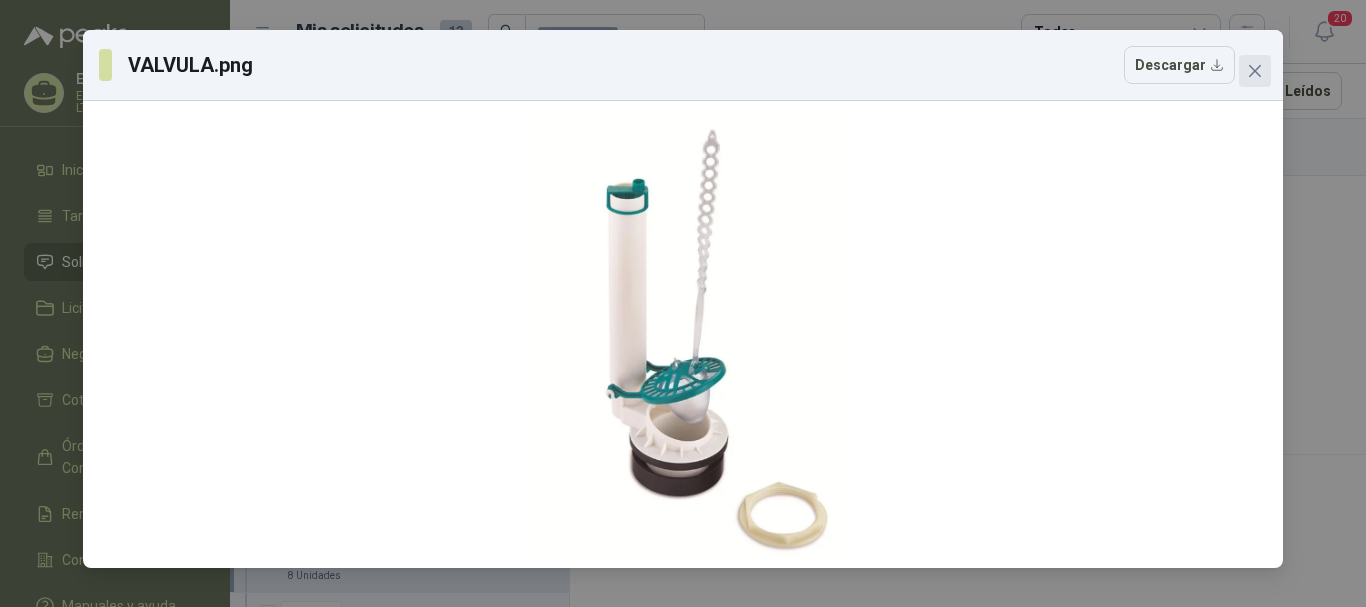 click at bounding box center [1255, 71] 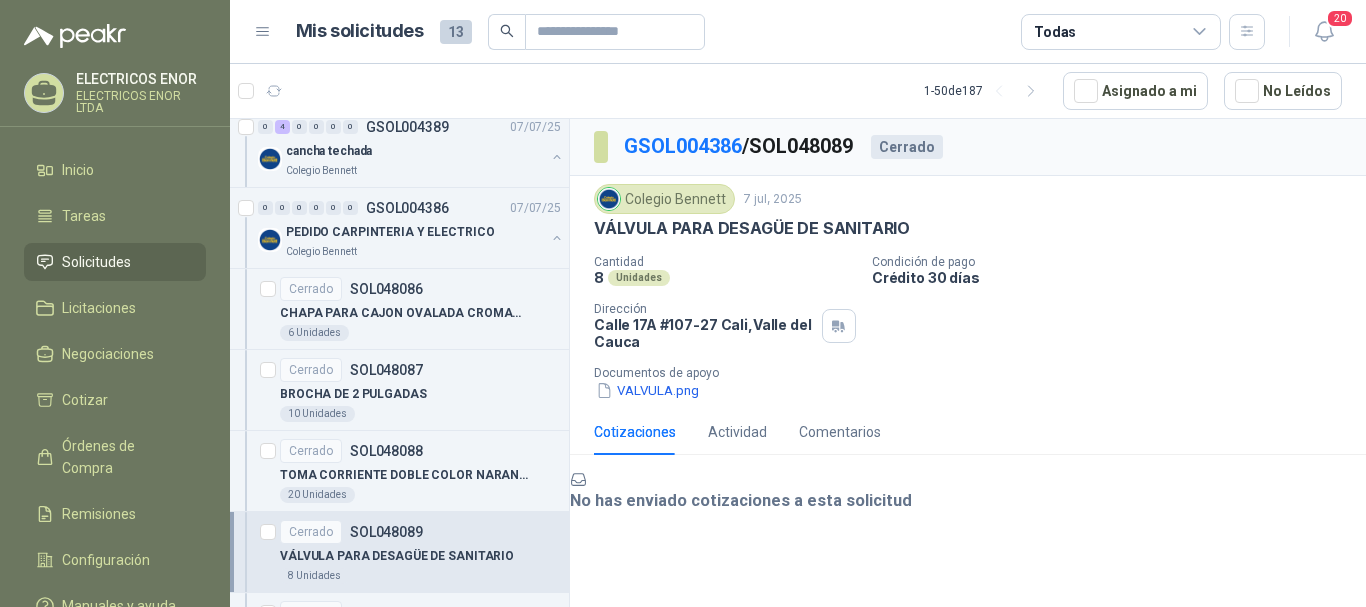 click on "Solicitudes" at bounding box center (96, 262) 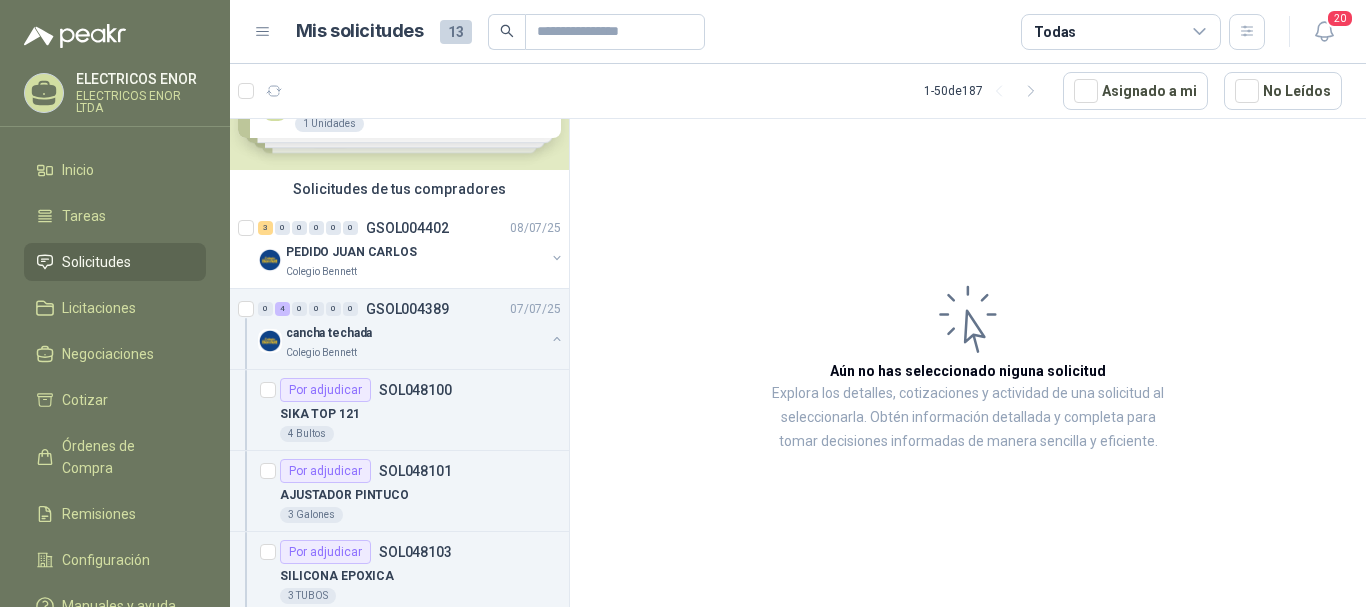 scroll, scrollTop: 0, scrollLeft: 0, axis: both 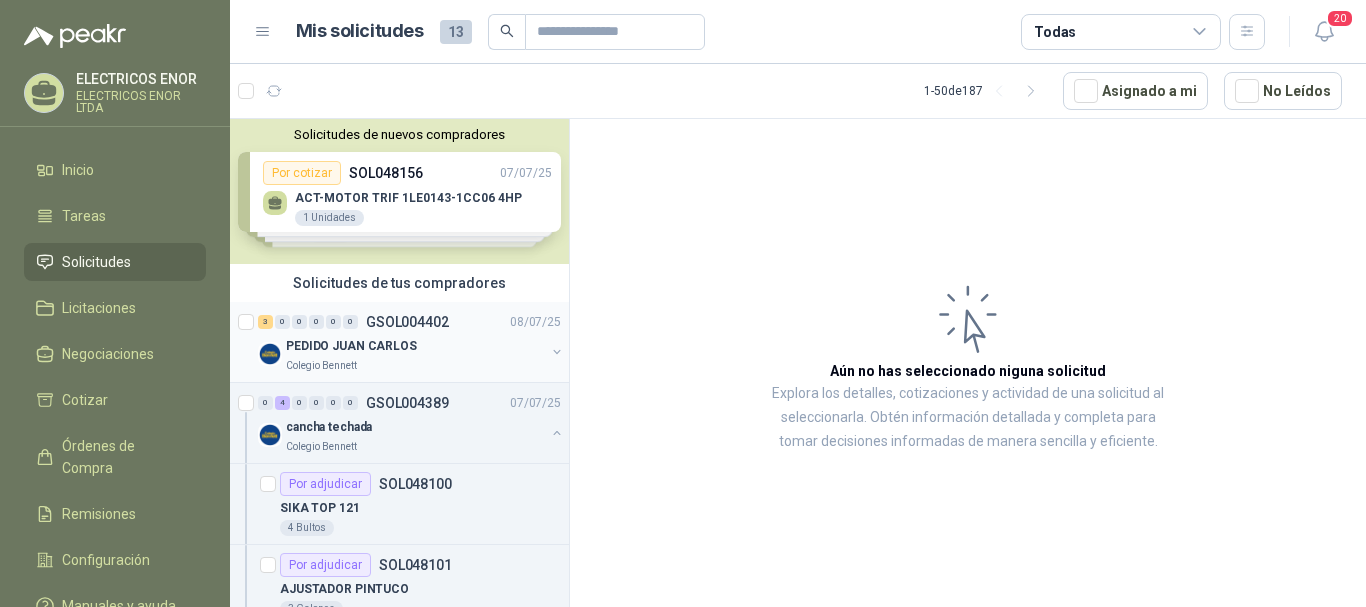 click on "PEDIDO JUAN CARLOS" at bounding box center [351, 346] 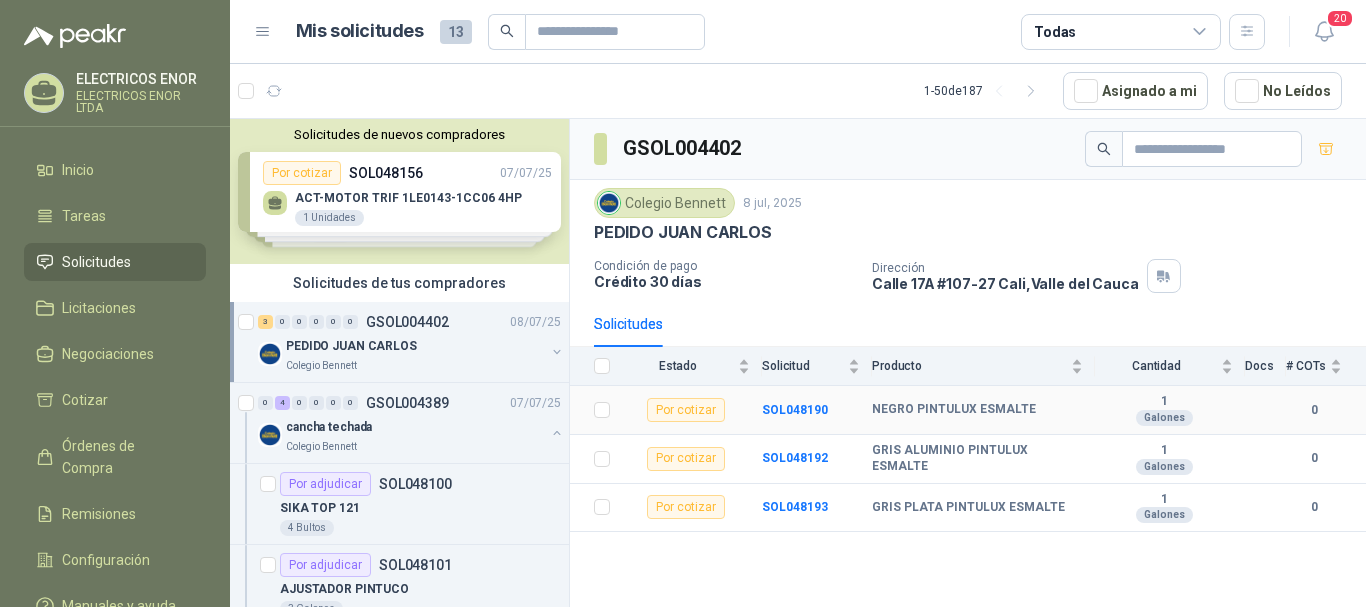click on "Por cotizar" at bounding box center (686, 410) 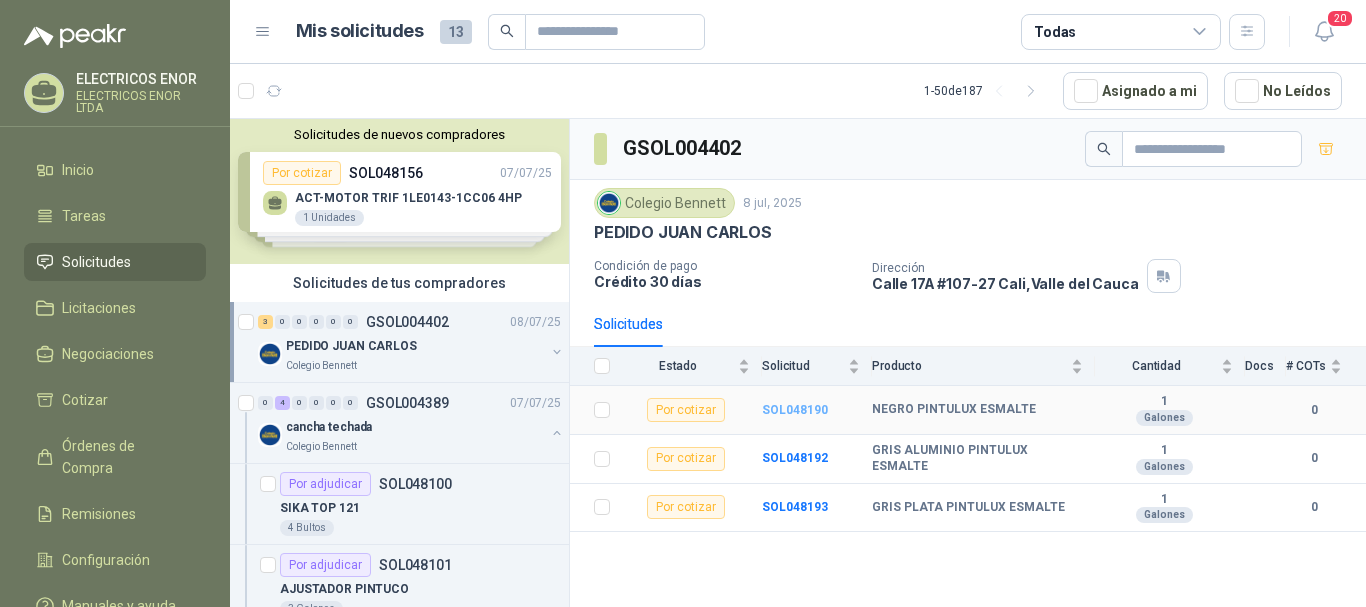 click on "SOL048190" at bounding box center (795, 410) 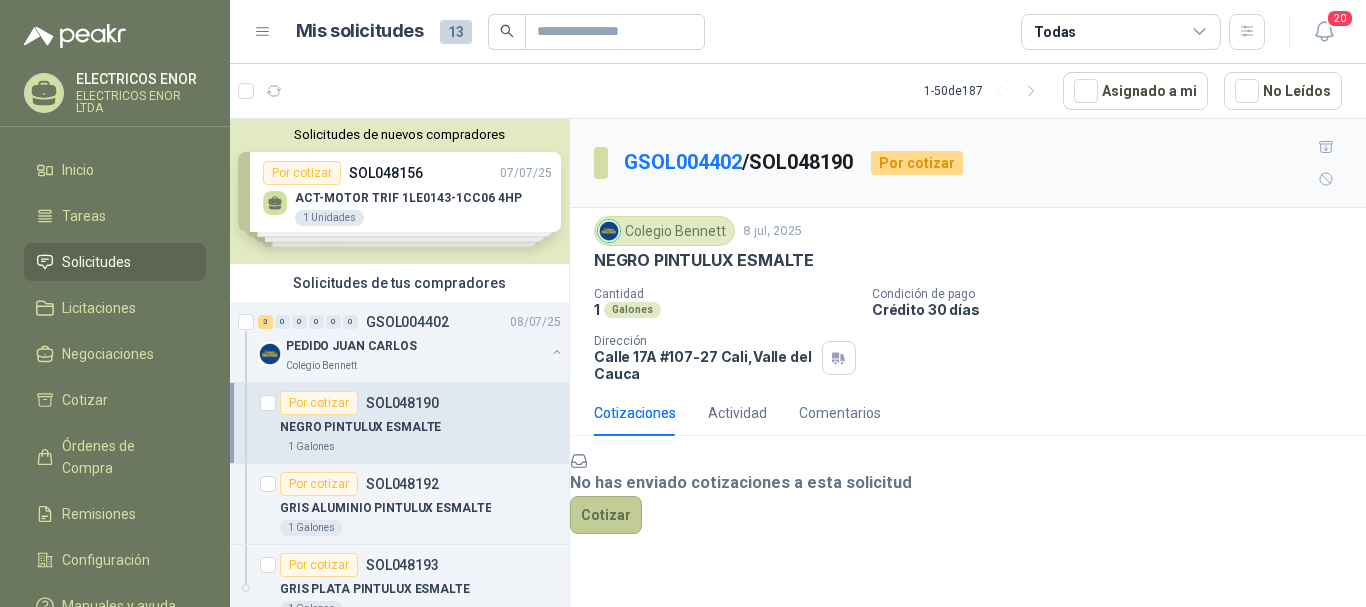 click on "Cotizar" at bounding box center (606, 515) 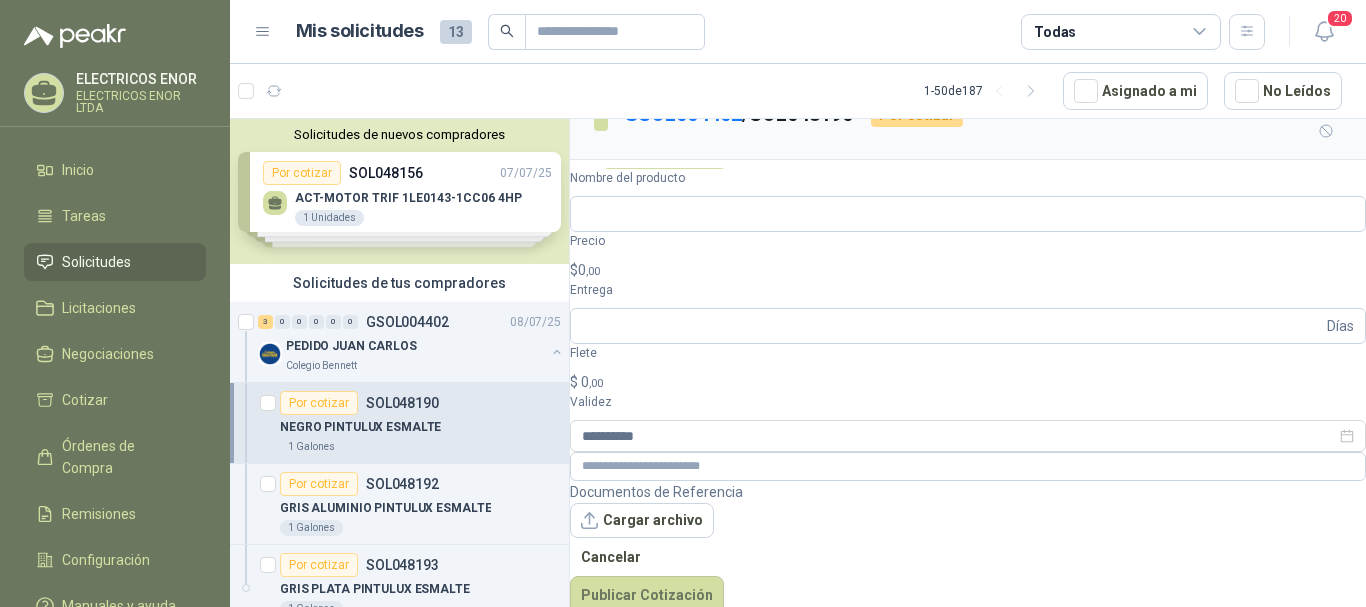 scroll, scrollTop: 48, scrollLeft: 0, axis: vertical 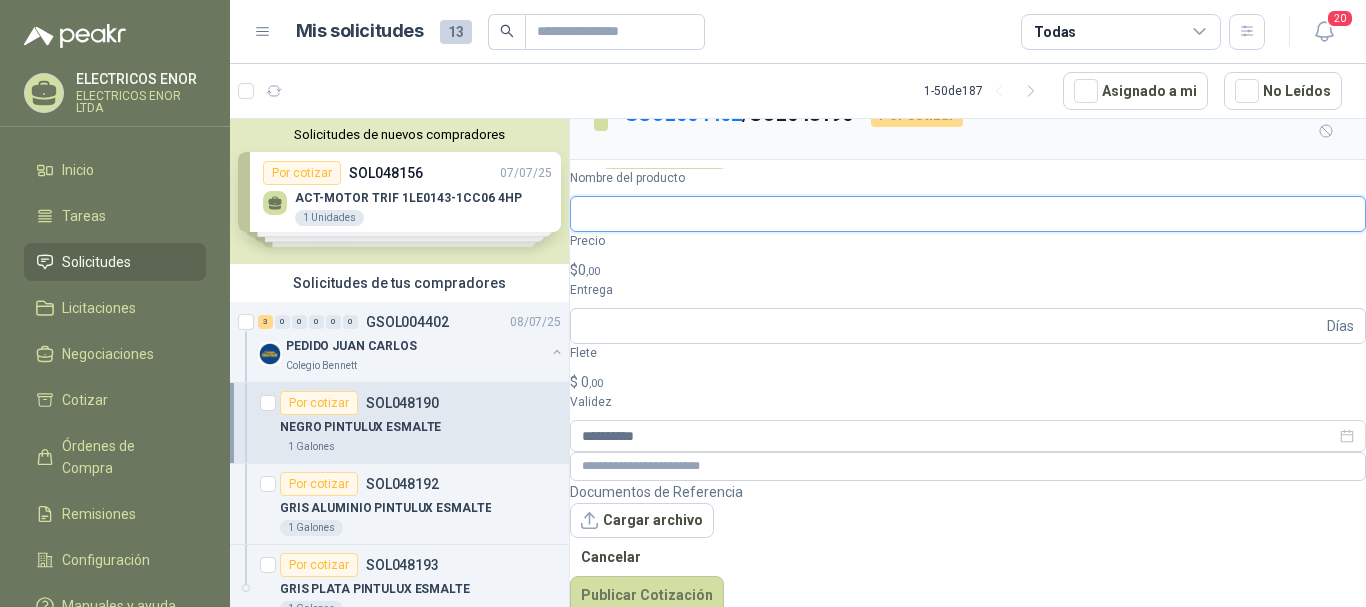 click on "Nombre del producto" at bounding box center (968, 214) 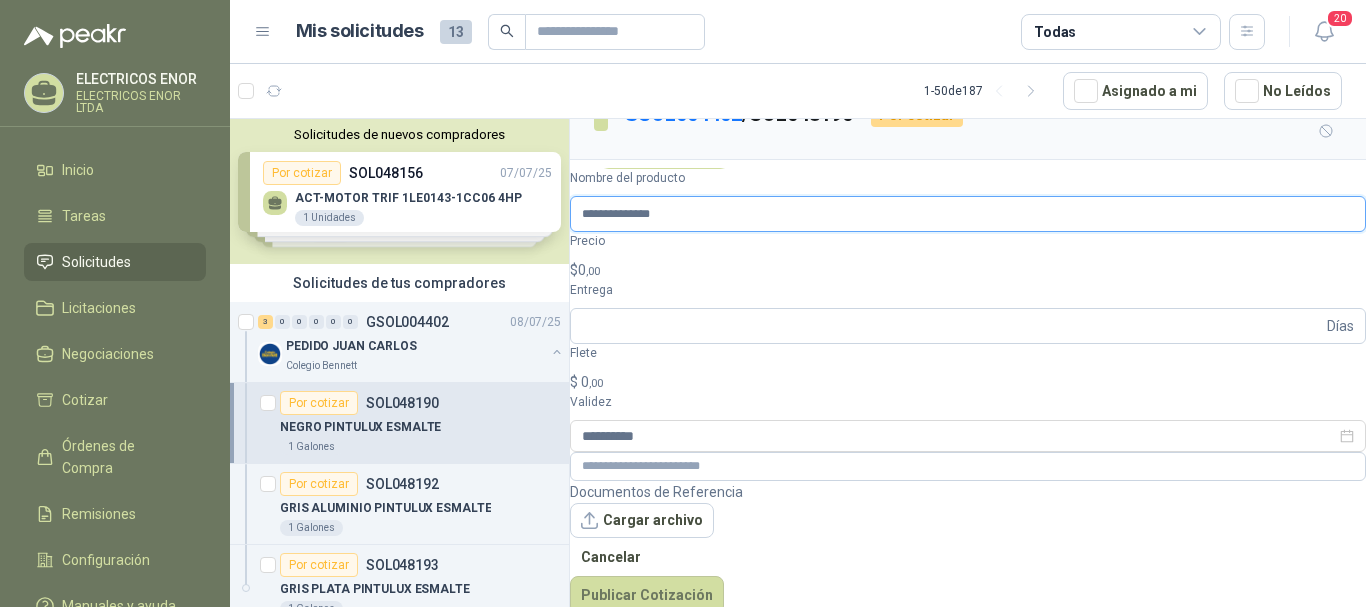 type on "**********" 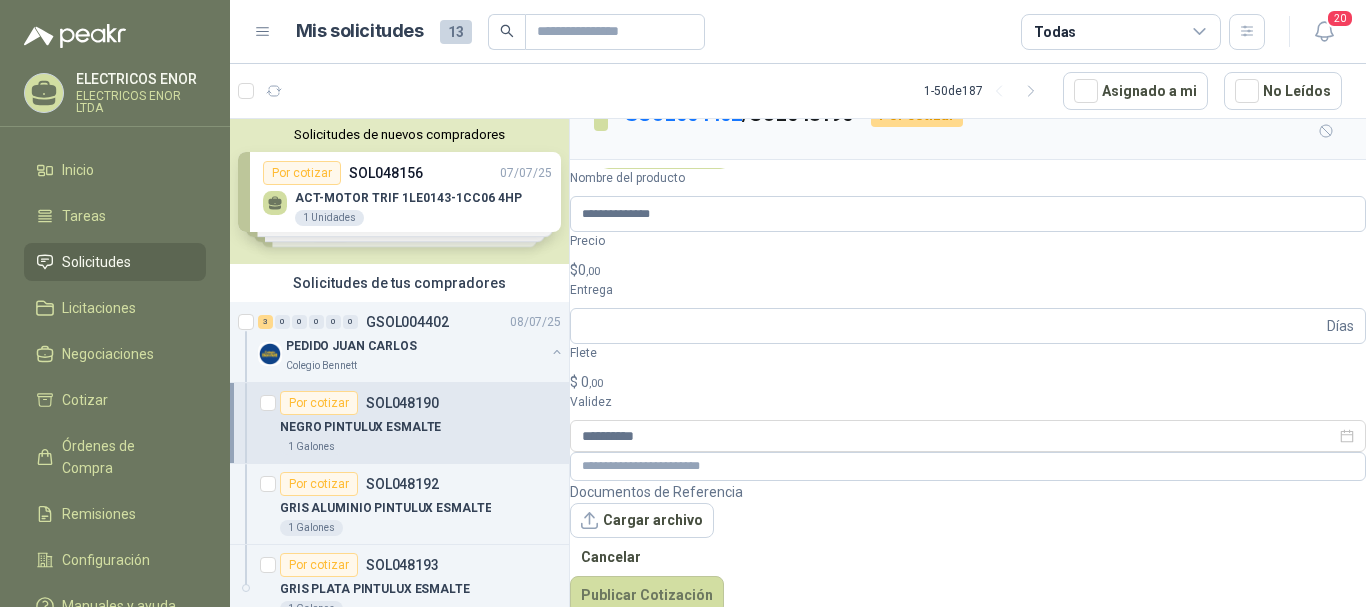 click on "$  0 ,00" at bounding box center [968, 270] 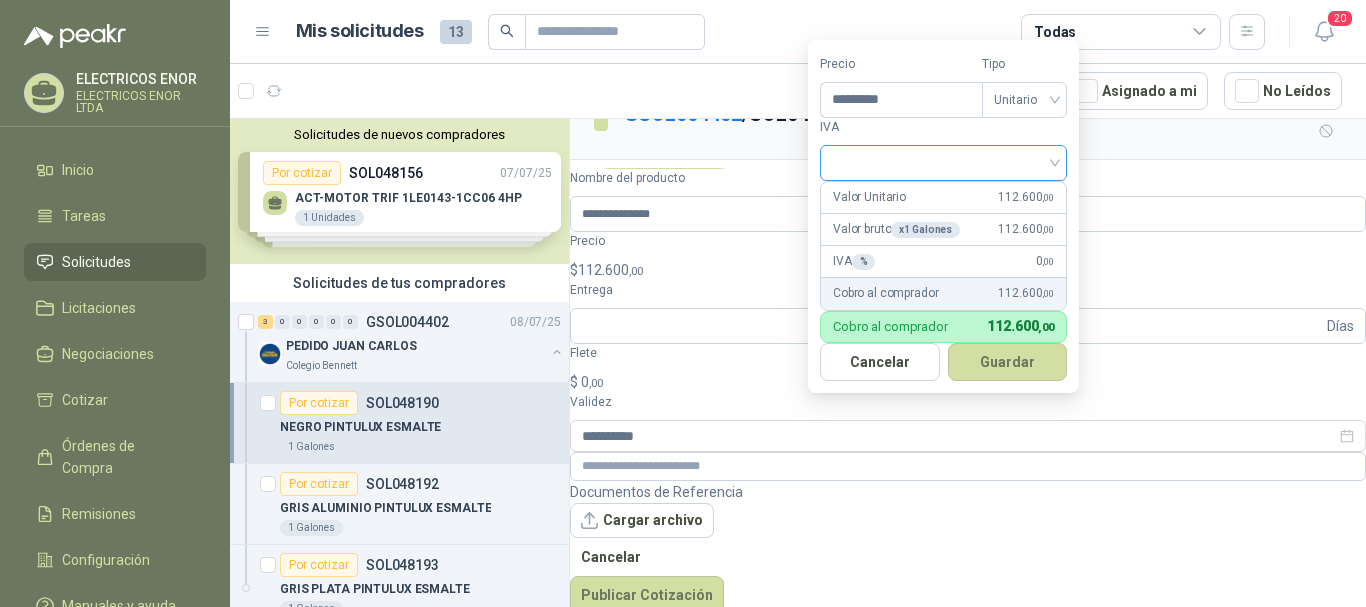 click at bounding box center [943, 163] 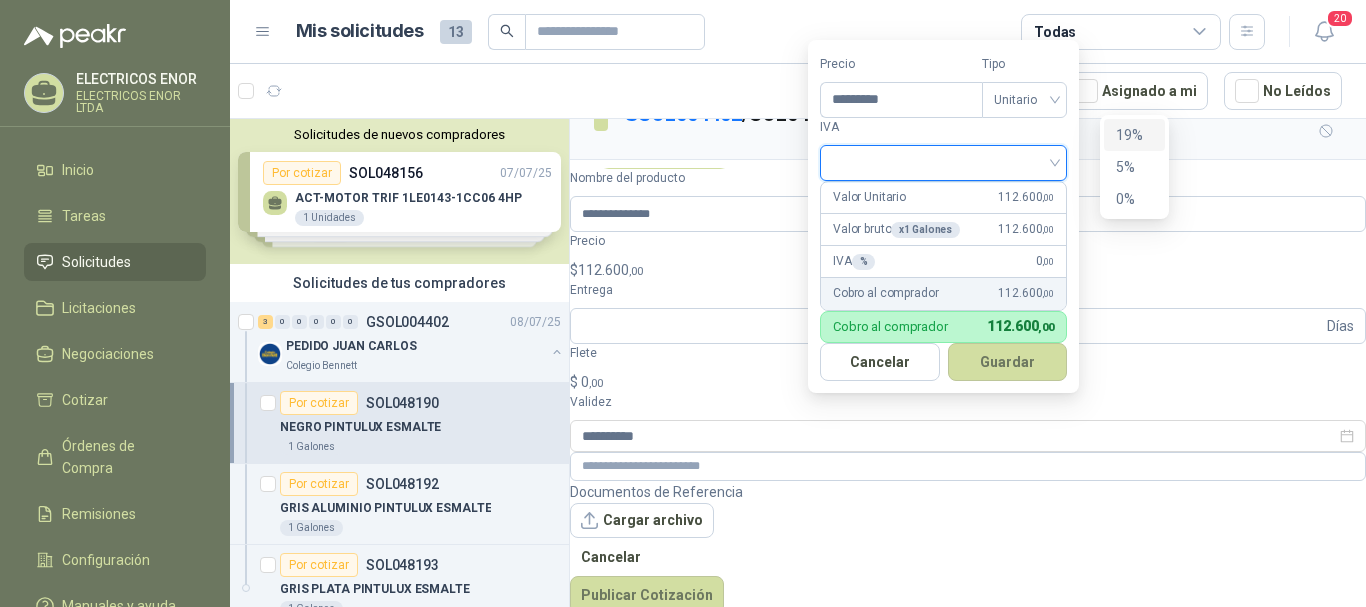 click on "19%" at bounding box center [1134, 135] 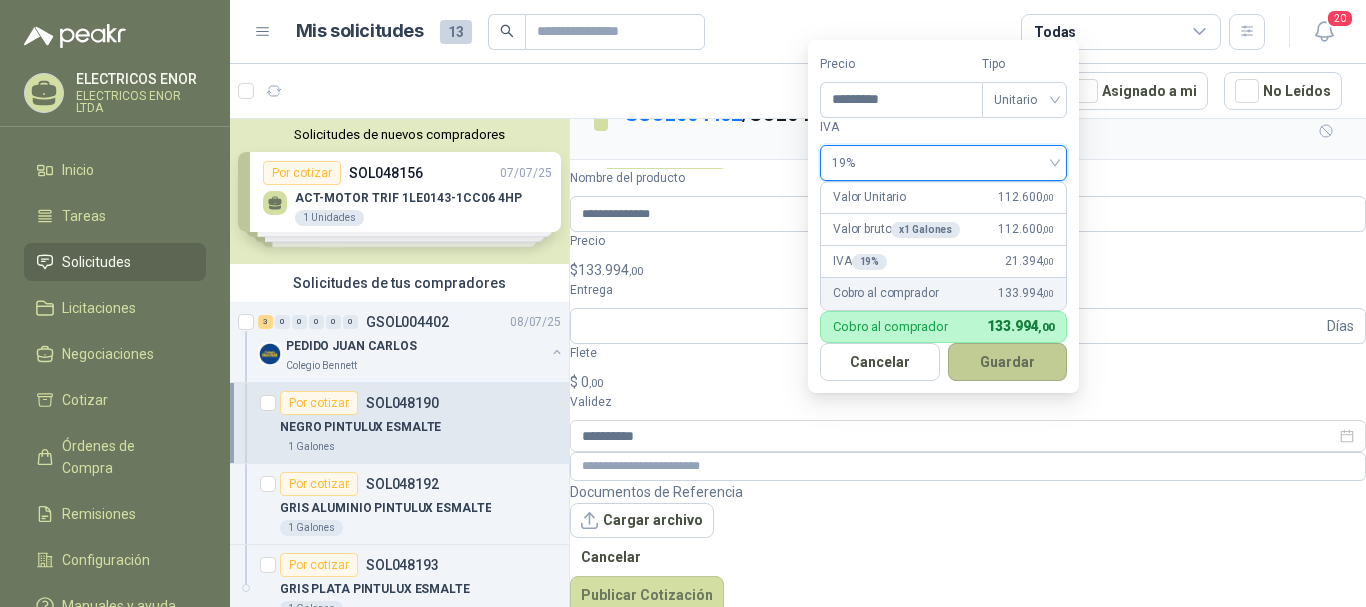 click on "Guardar" at bounding box center (1008, 362) 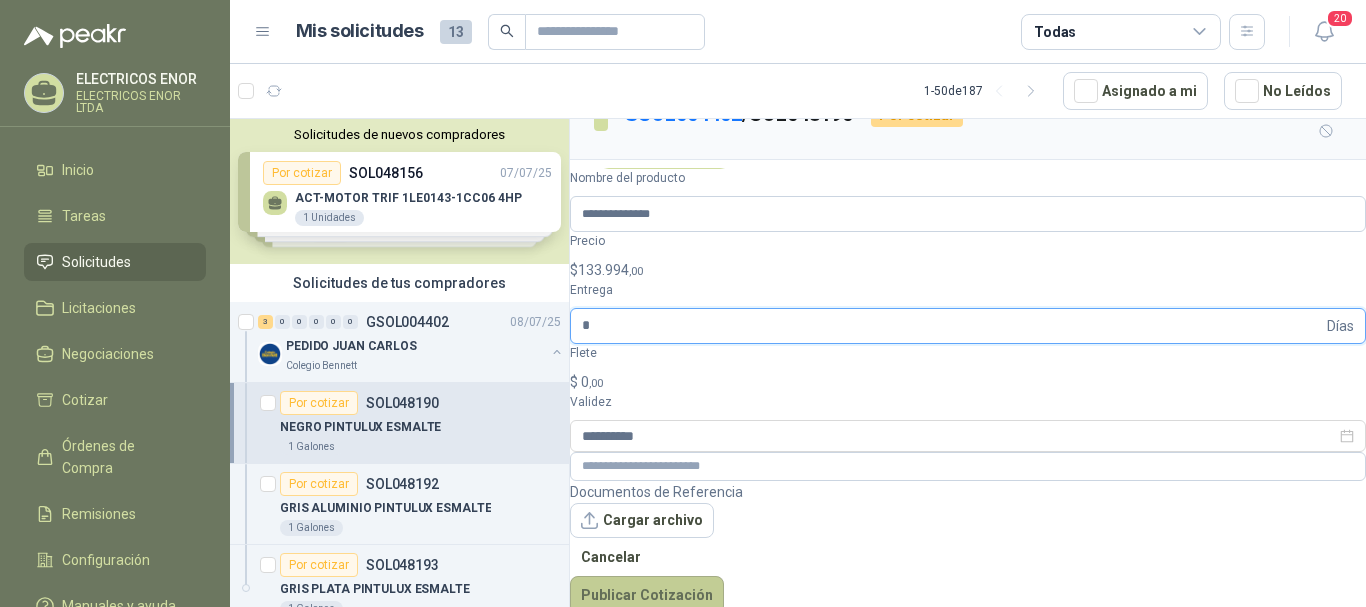 type on "*" 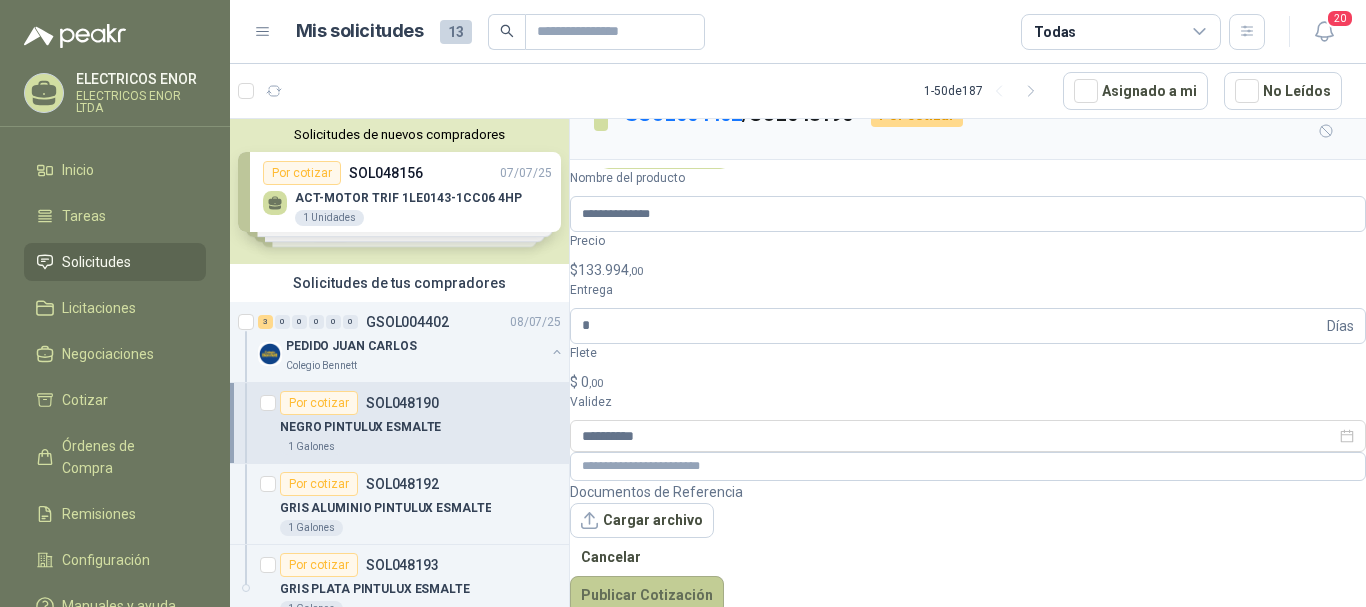 click on "Publicar Cotización" at bounding box center [647, 595] 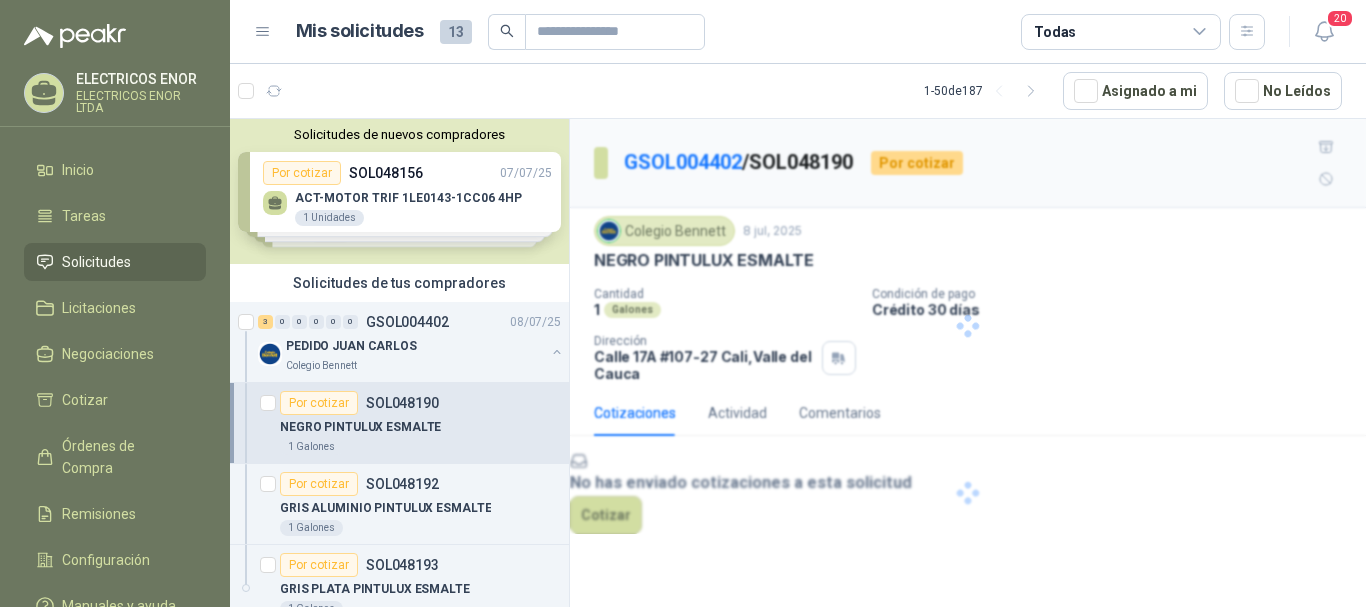 scroll, scrollTop: 0, scrollLeft: 0, axis: both 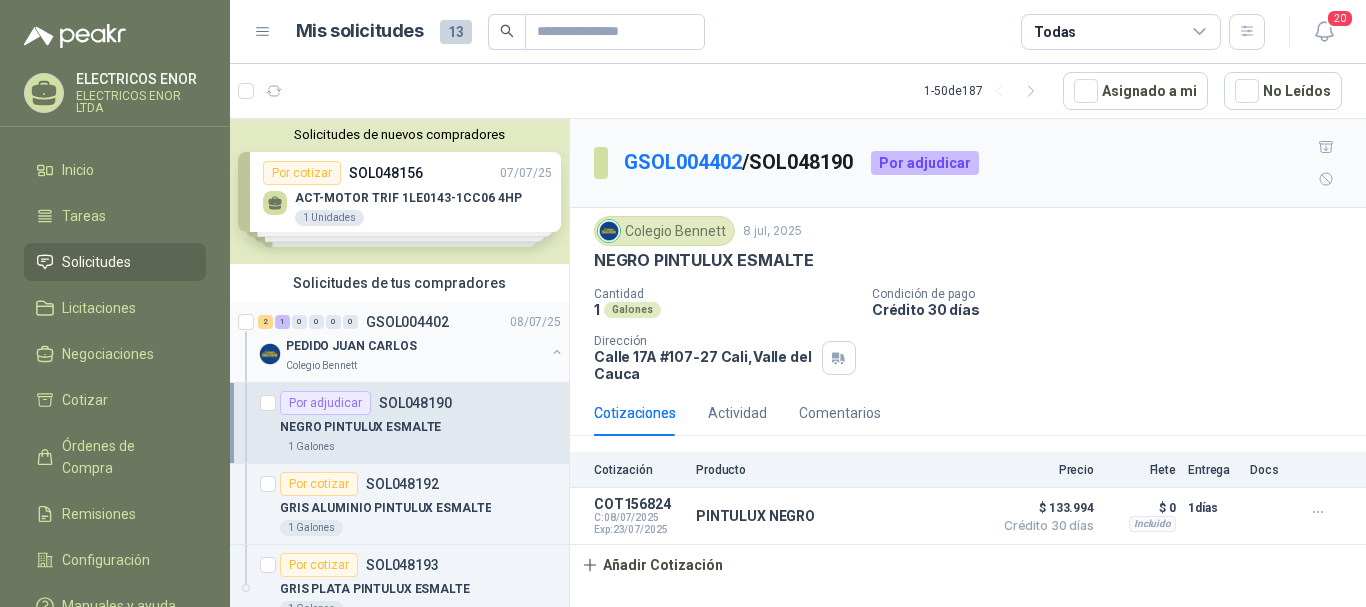 click on "PEDIDO JUAN CARLOS" at bounding box center [351, 346] 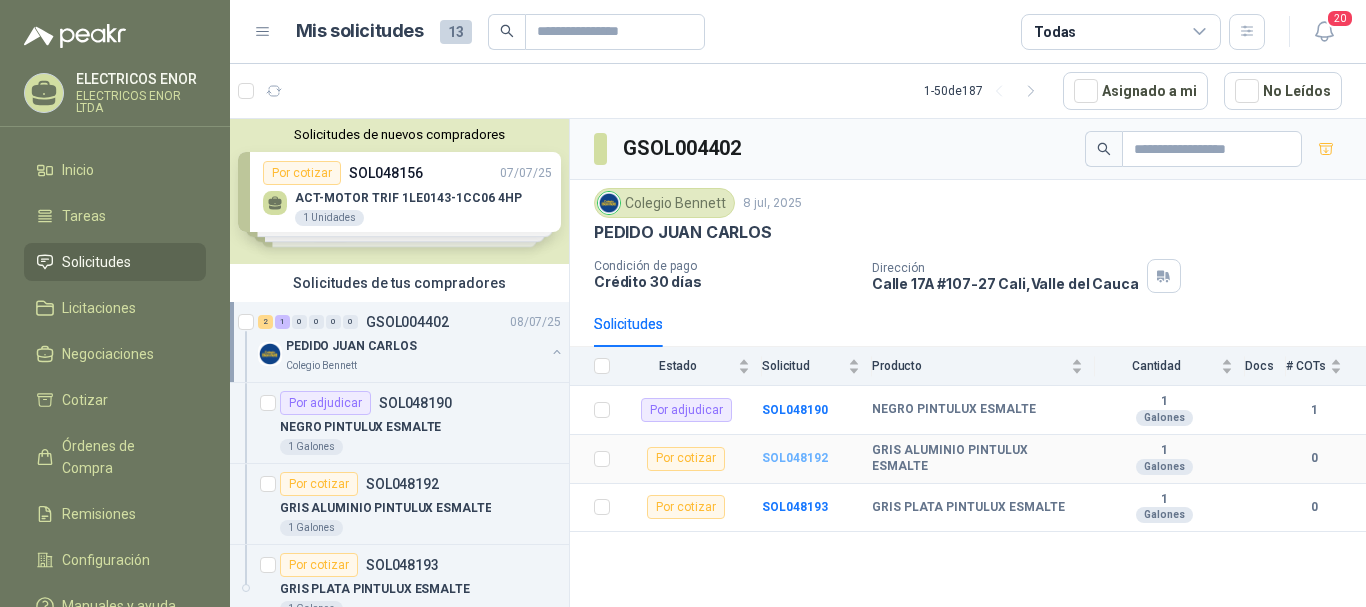 click on "SOL048192" at bounding box center [795, 458] 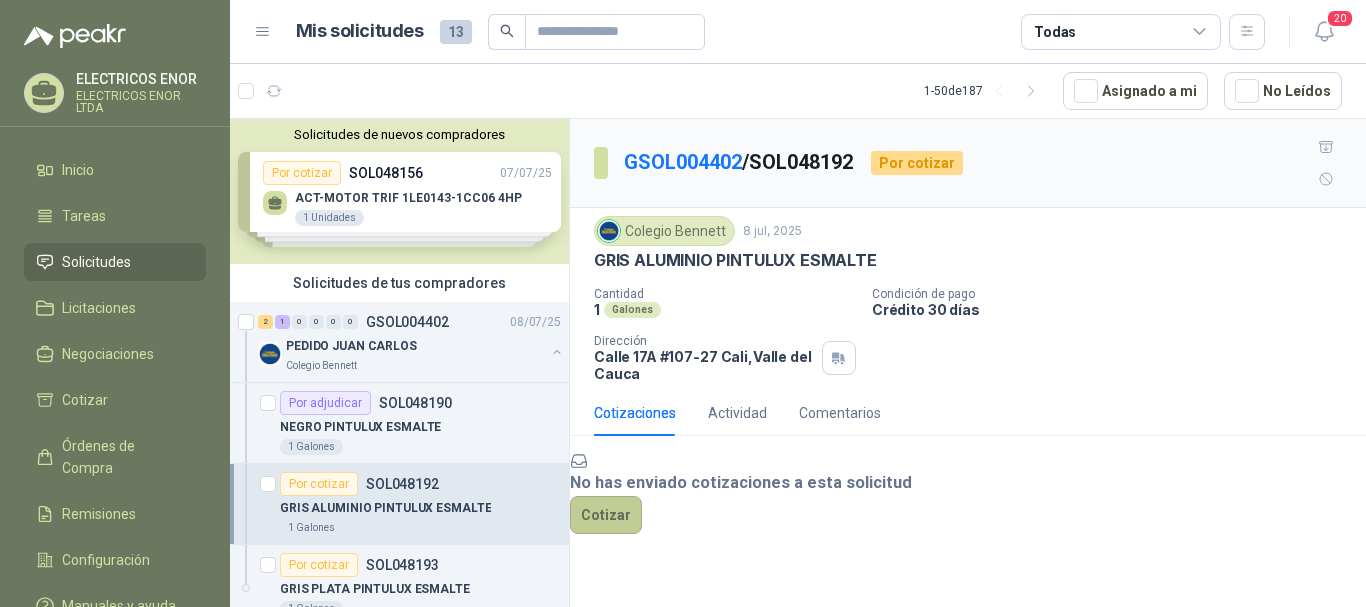click on "Cotizar" at bounding box center [606, 515] 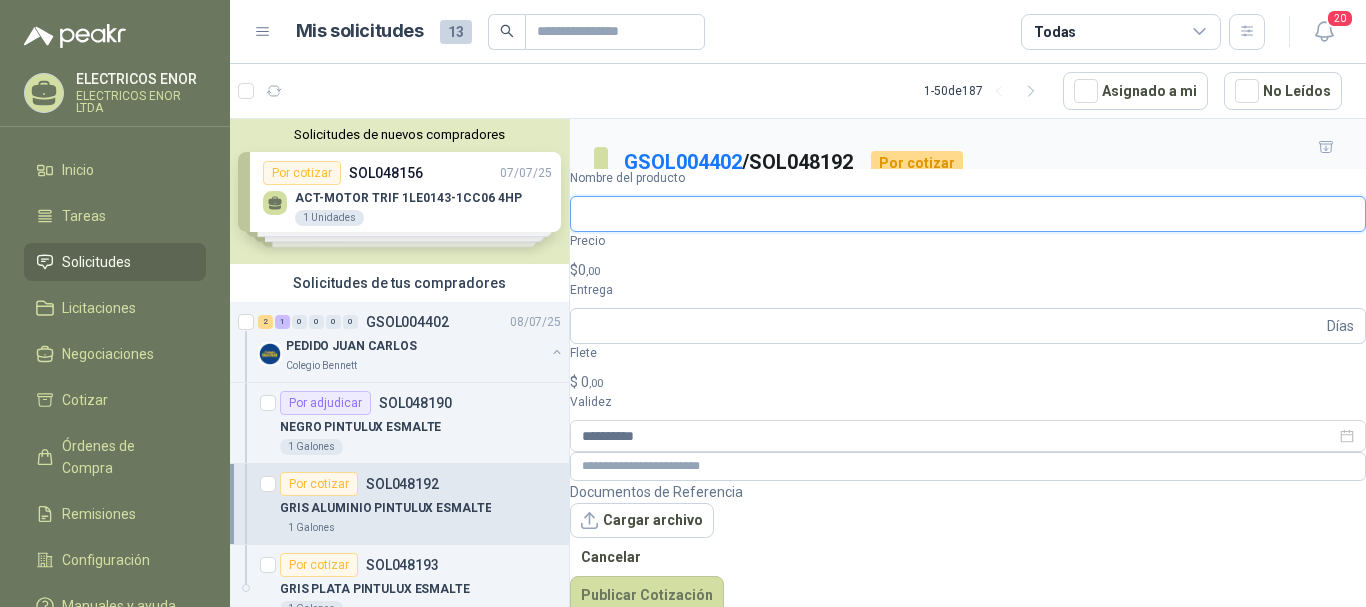 click on "Nombre del producto" at bounding box center (968, 214) 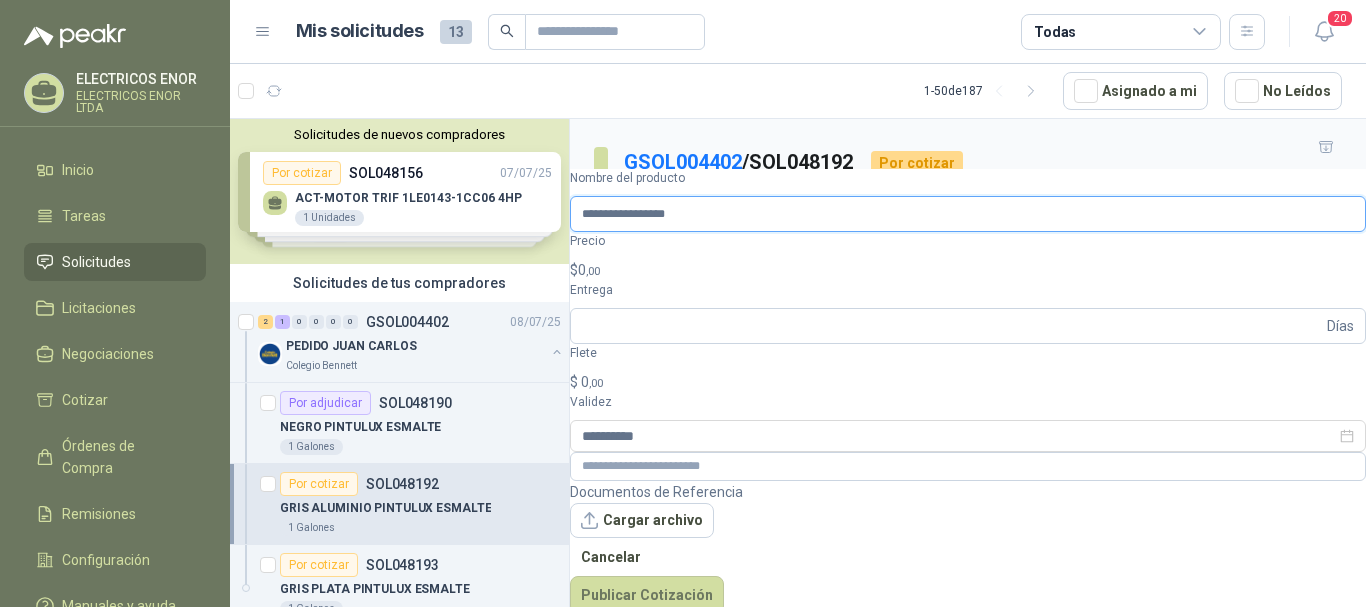 type on "**********" 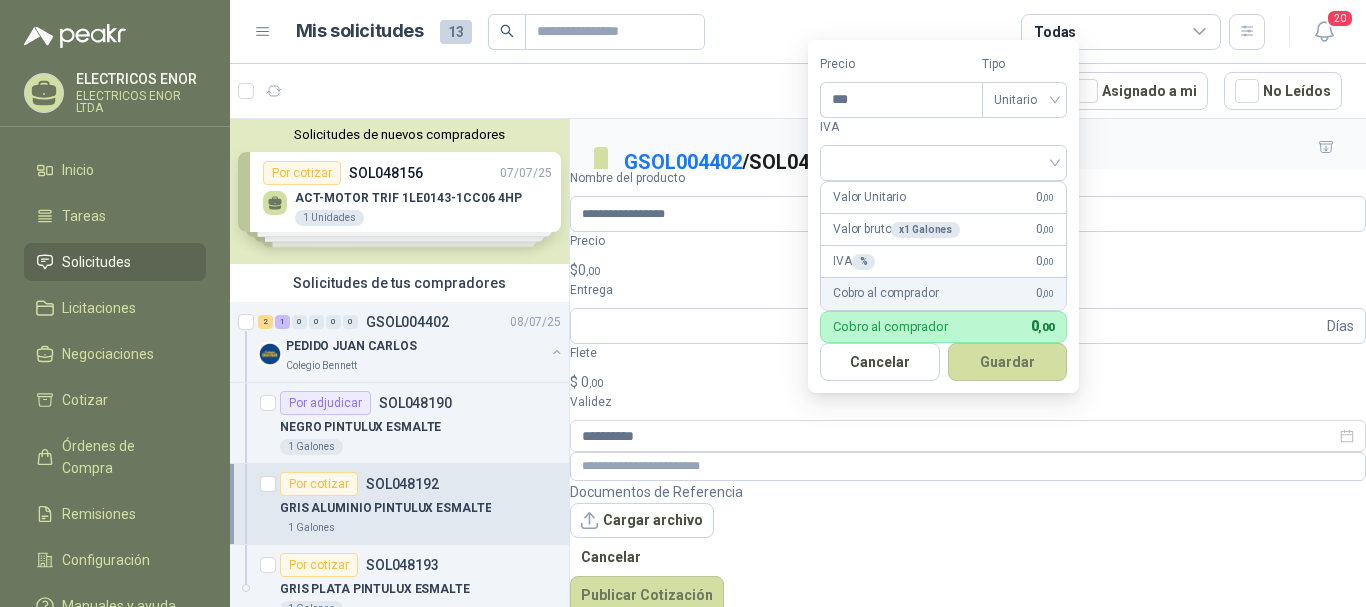click on "$  0 ,00" at bounding box center (968, 270) 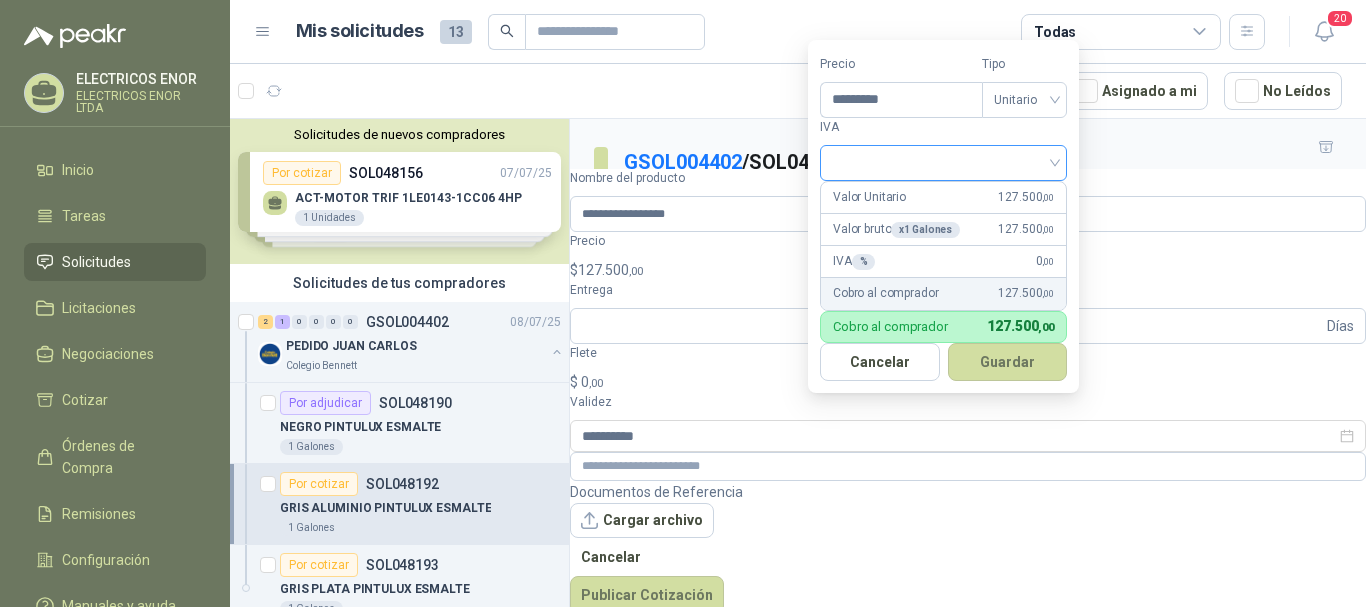 click at bounding box center [943, 163] 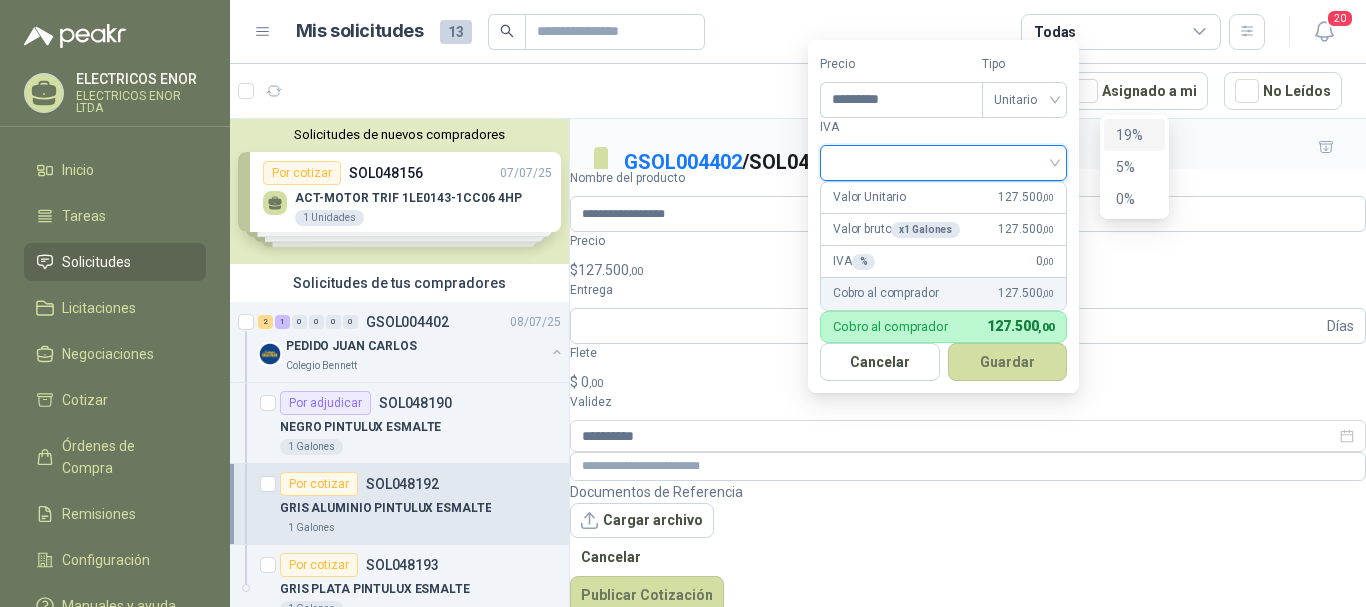 click on "19%" at bounding box center (1134, 135) 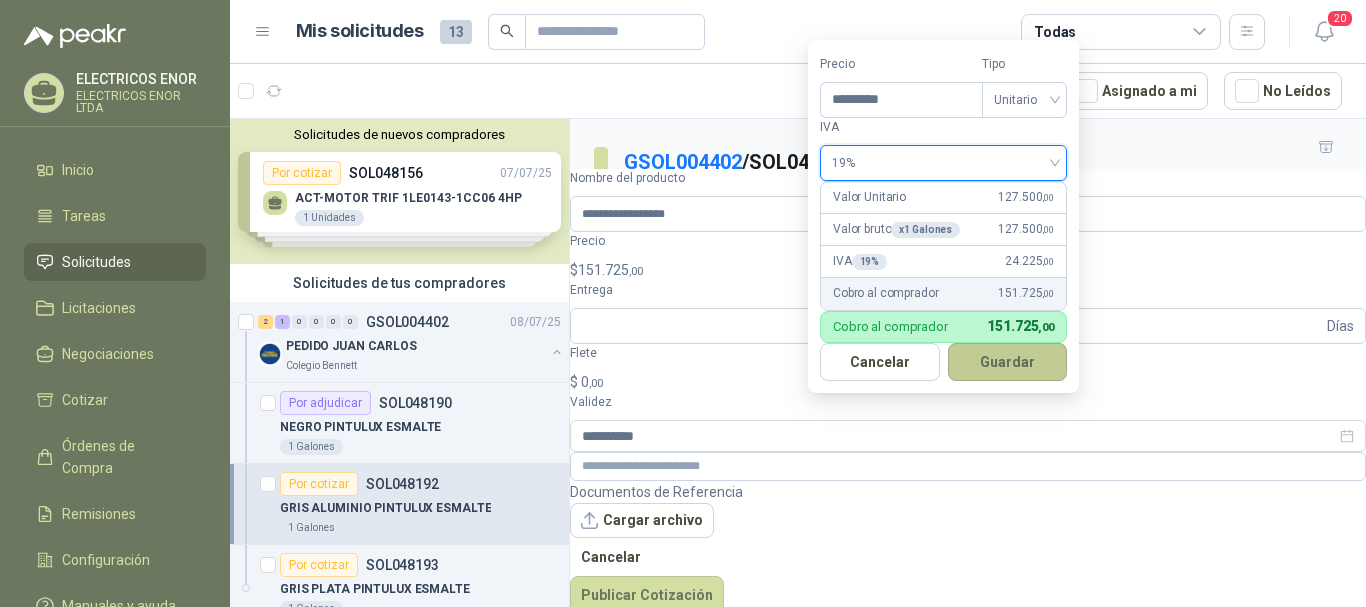 click on "Guardar" at bounding box center [1008, 362] 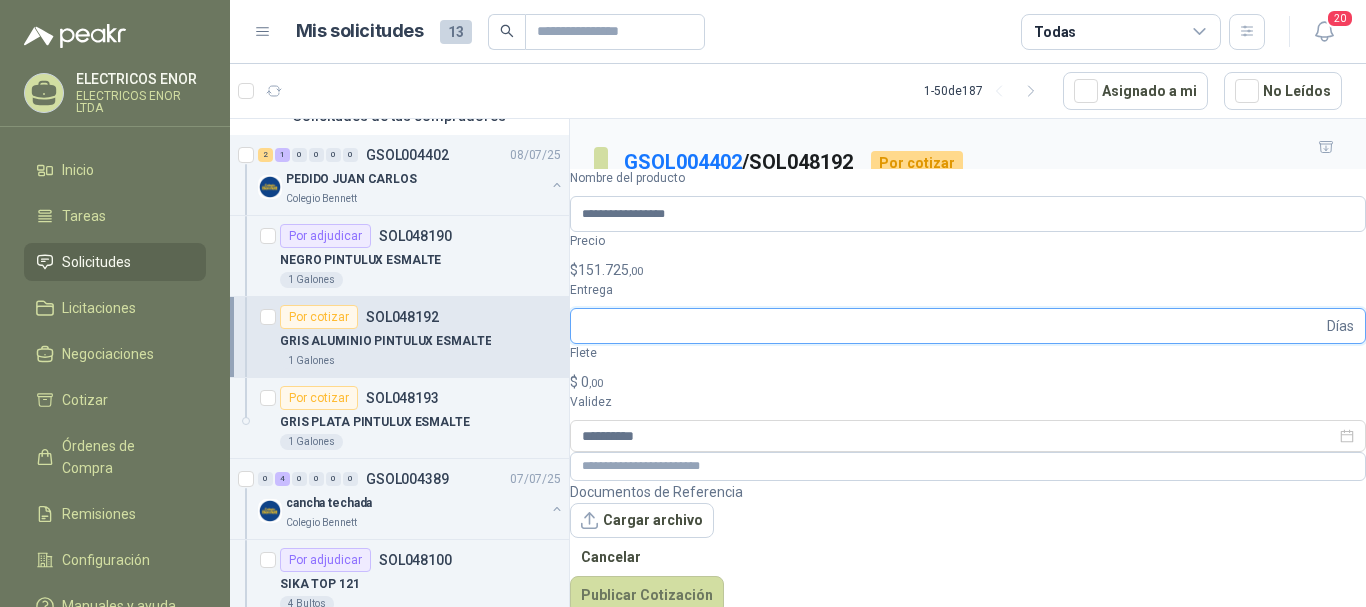 scroll, scrollTop: 200, scrollLeft: 0, axis: vertical 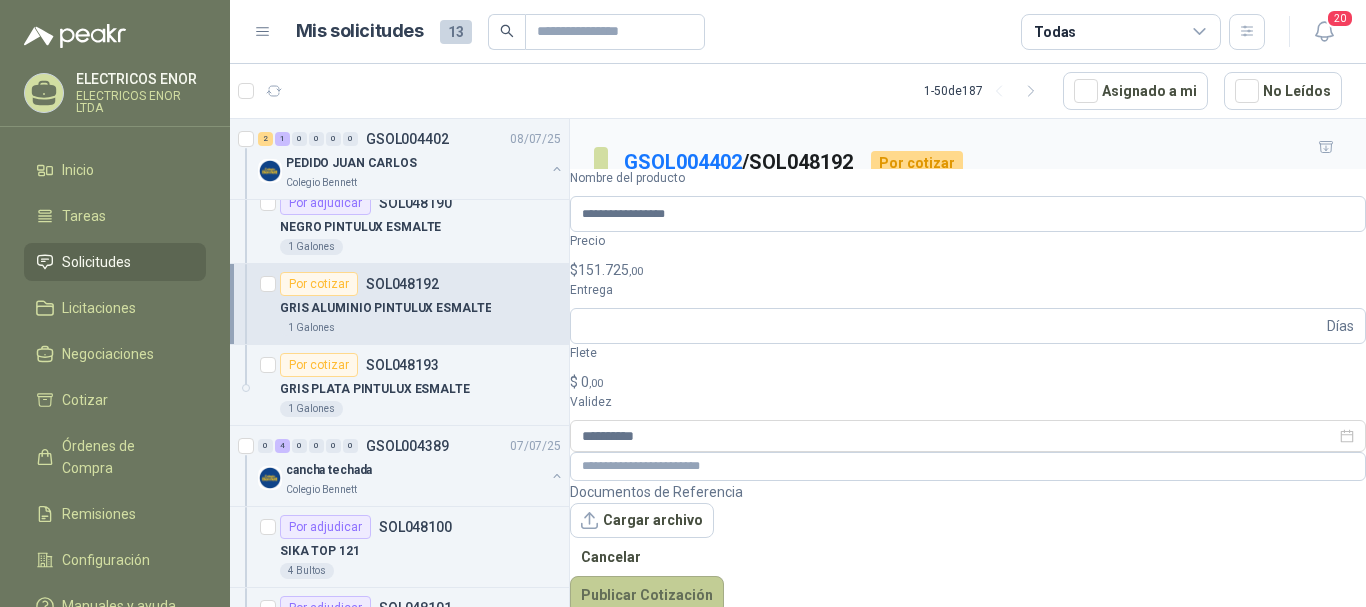 click on "Publicar Cotización" at bounding box center [647, 595] 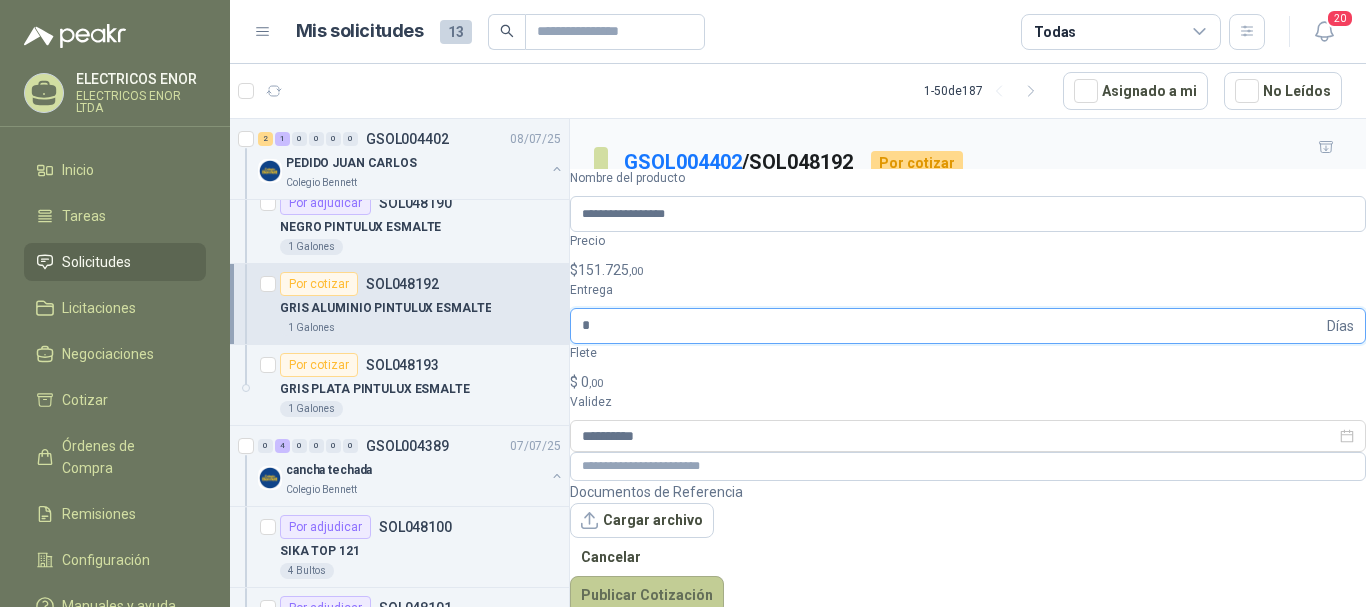 type on "*" 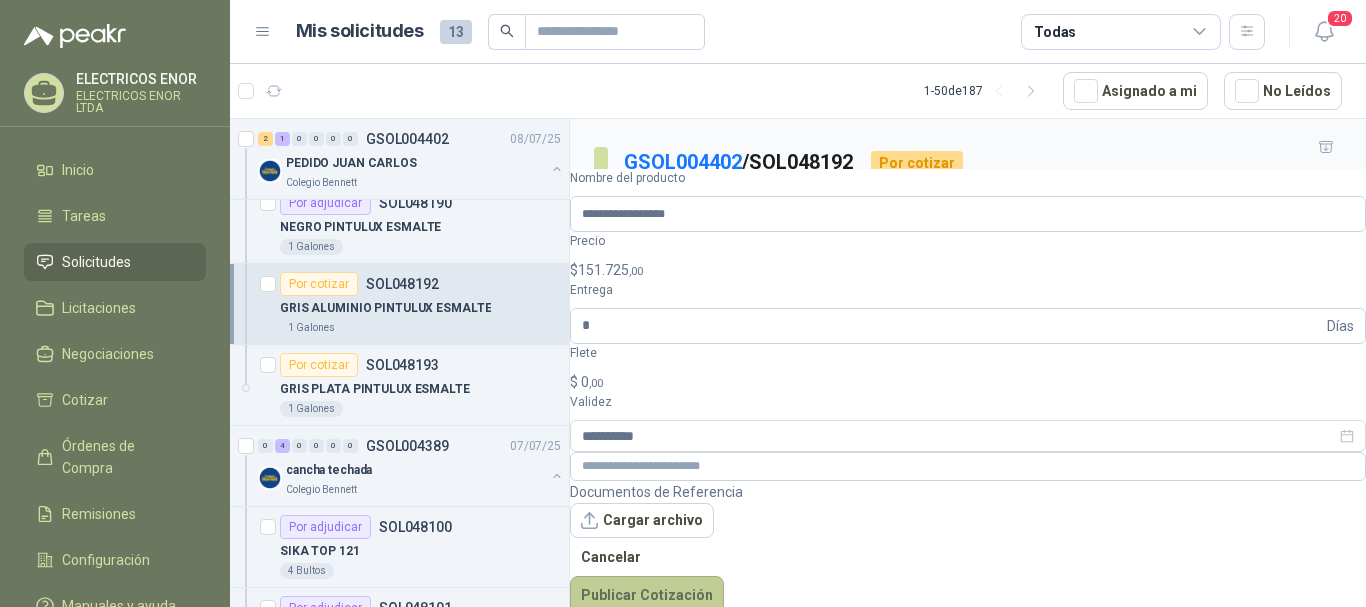 click on "Publicar Cotización" at bounding box center [647, 595] 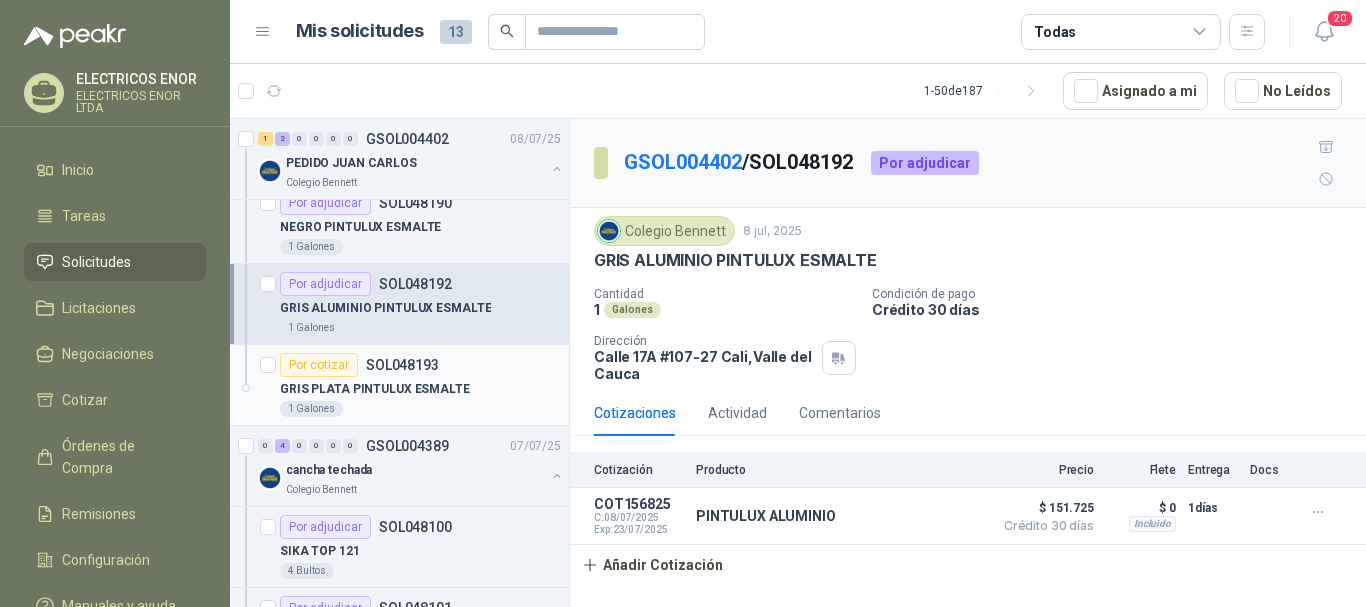 click on "Por cotizar" at bounding box center (319, 365) 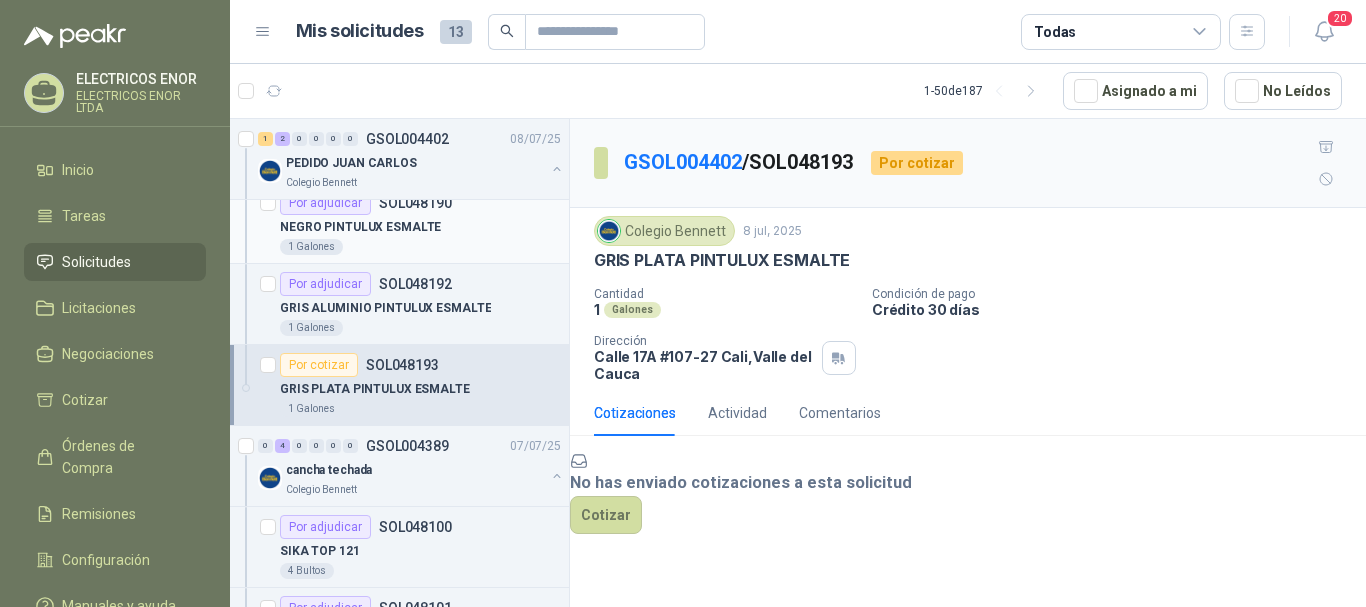 click on "Por adjudicar" at bounding box center [325, 203] 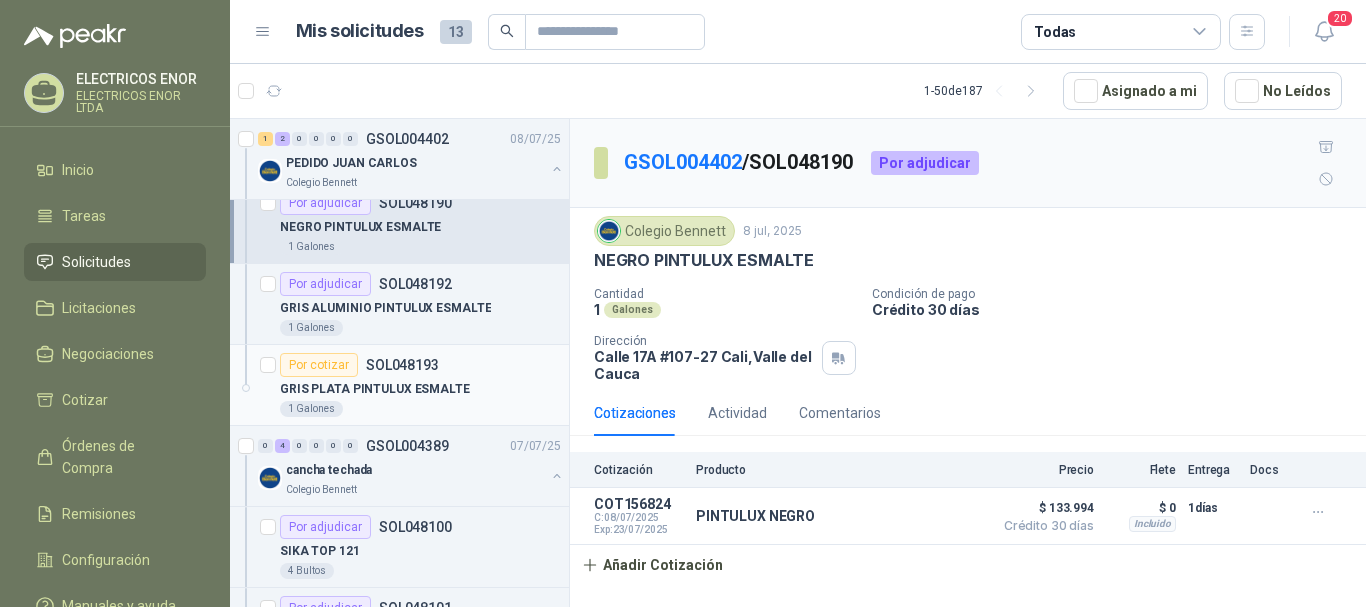 click on "Por cotizar" at bounding box center (319, 365) 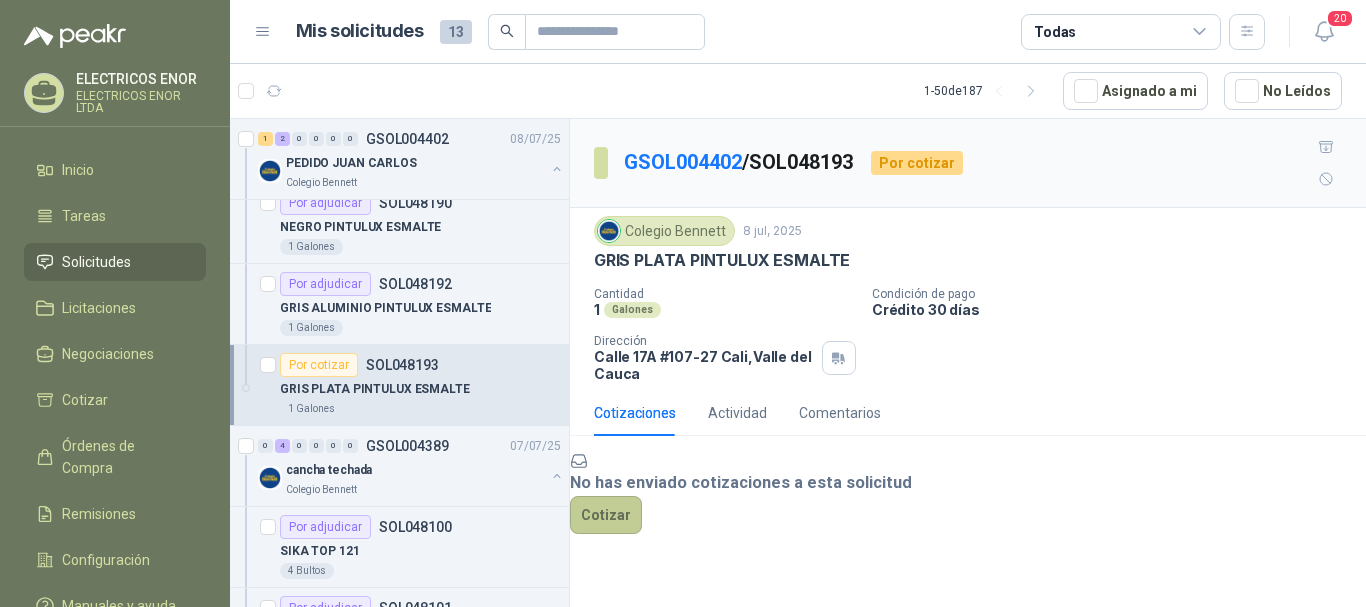 click on "Cotizar" at bounding box center [606, 515] 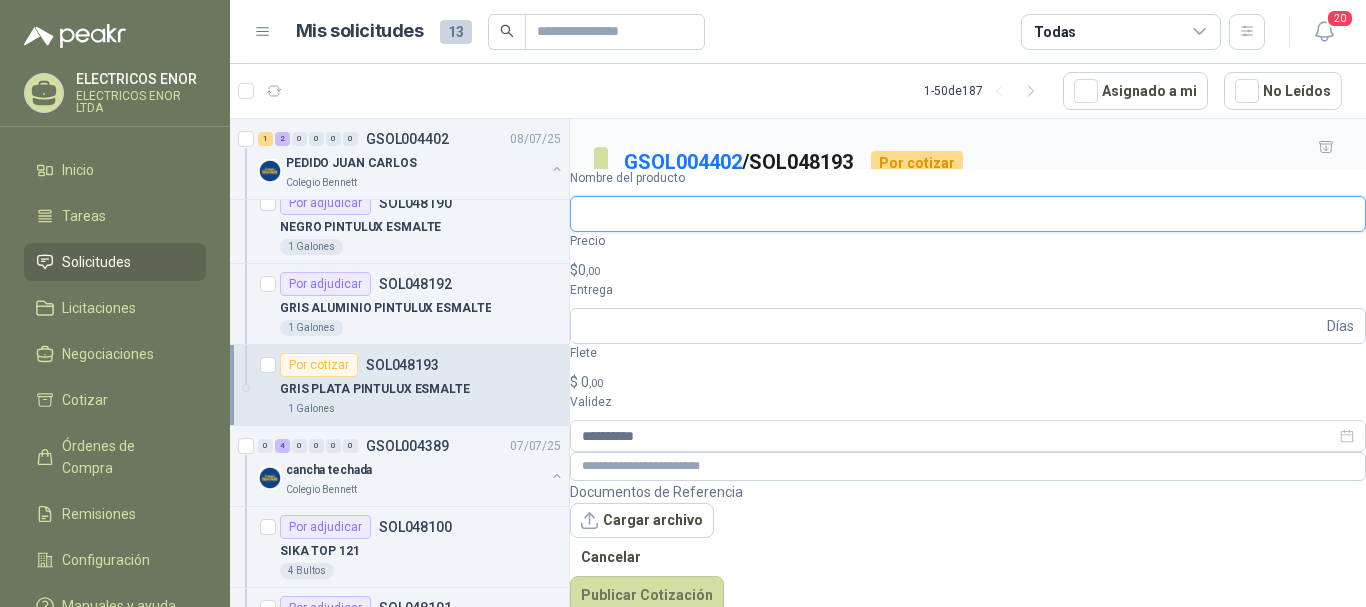 click on "Nombre del producto" at bounding box center (968, 214) 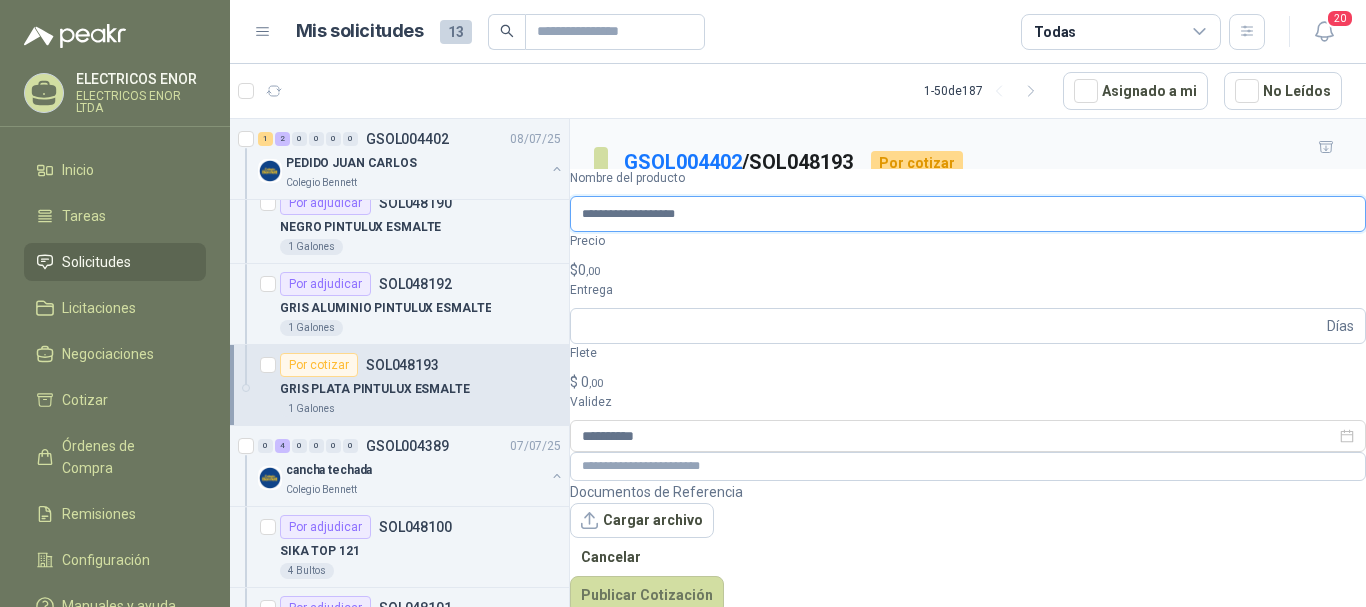 type on "**********" 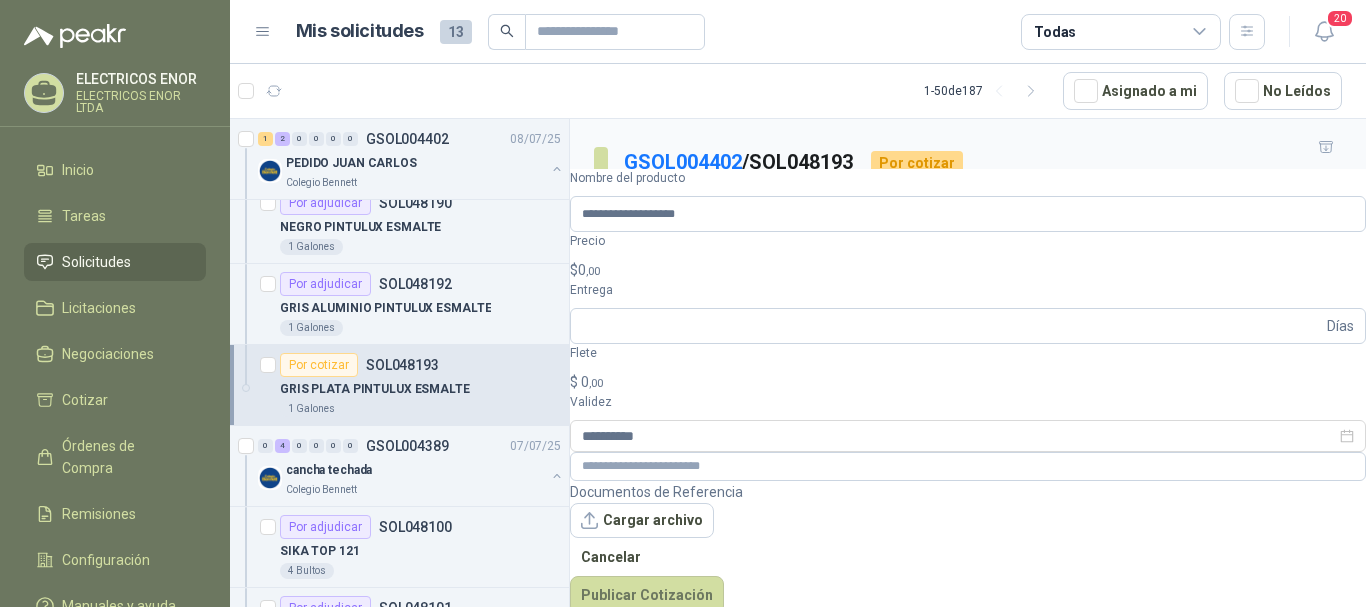 click on "$  0 ,00" at bounding box center [968, 270] 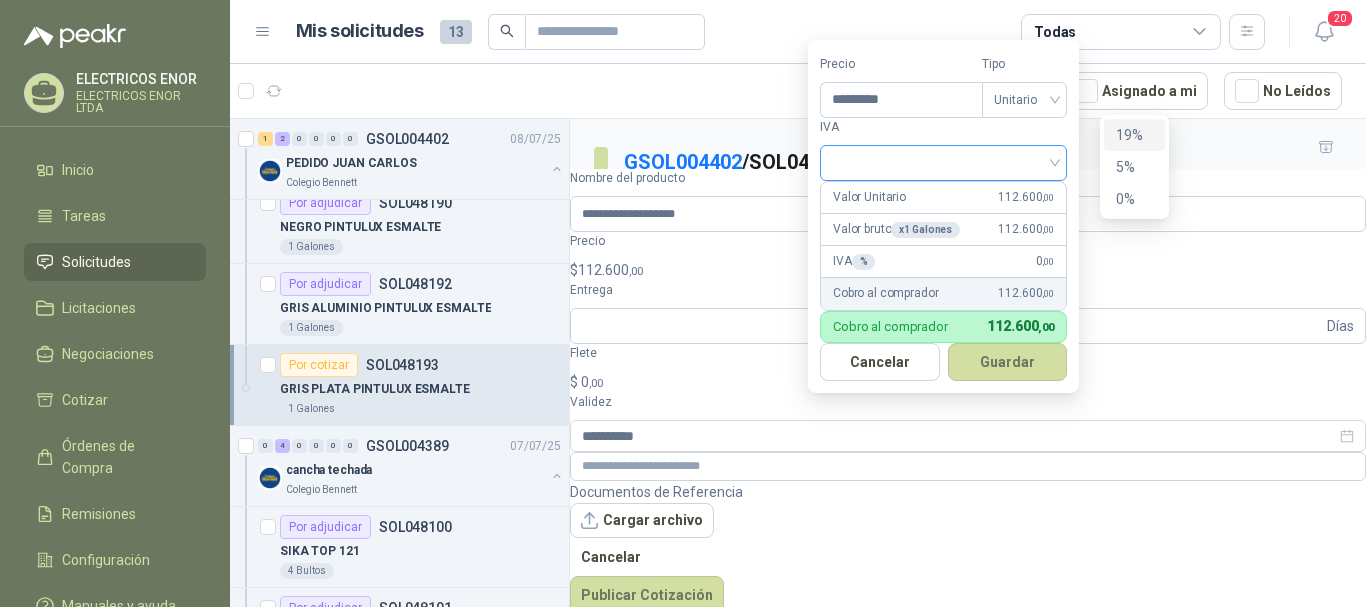click at bounding box center [943, 163] 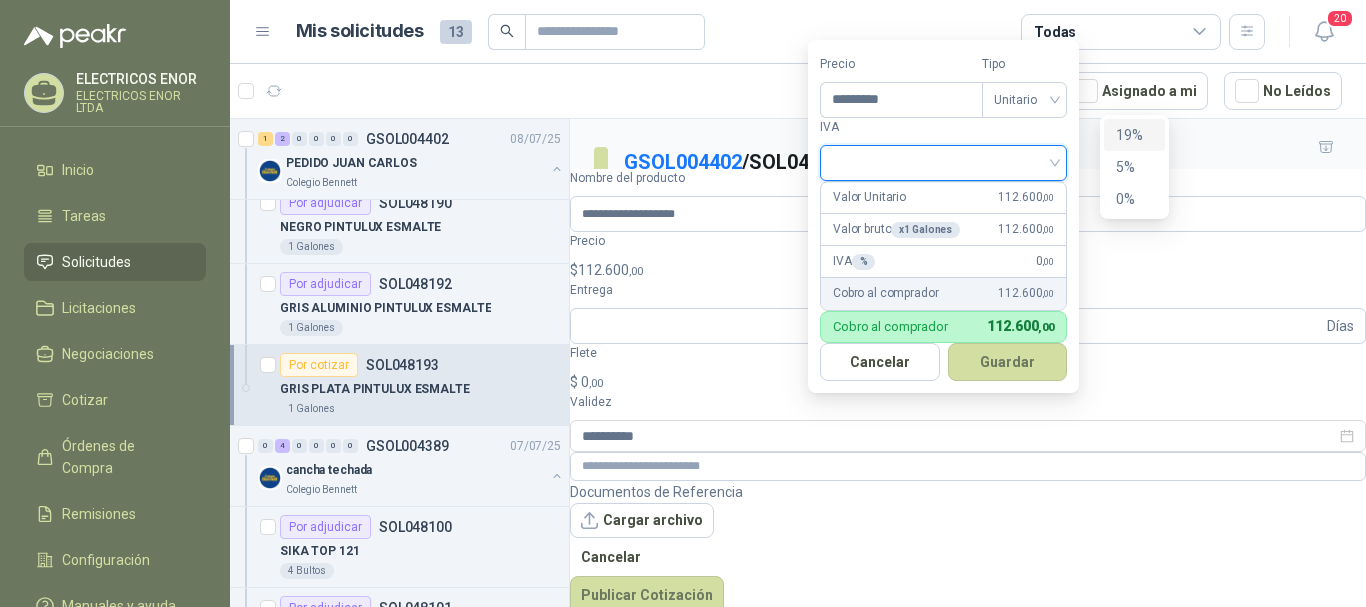 click on "19%" at bounding box center (1134, 135) 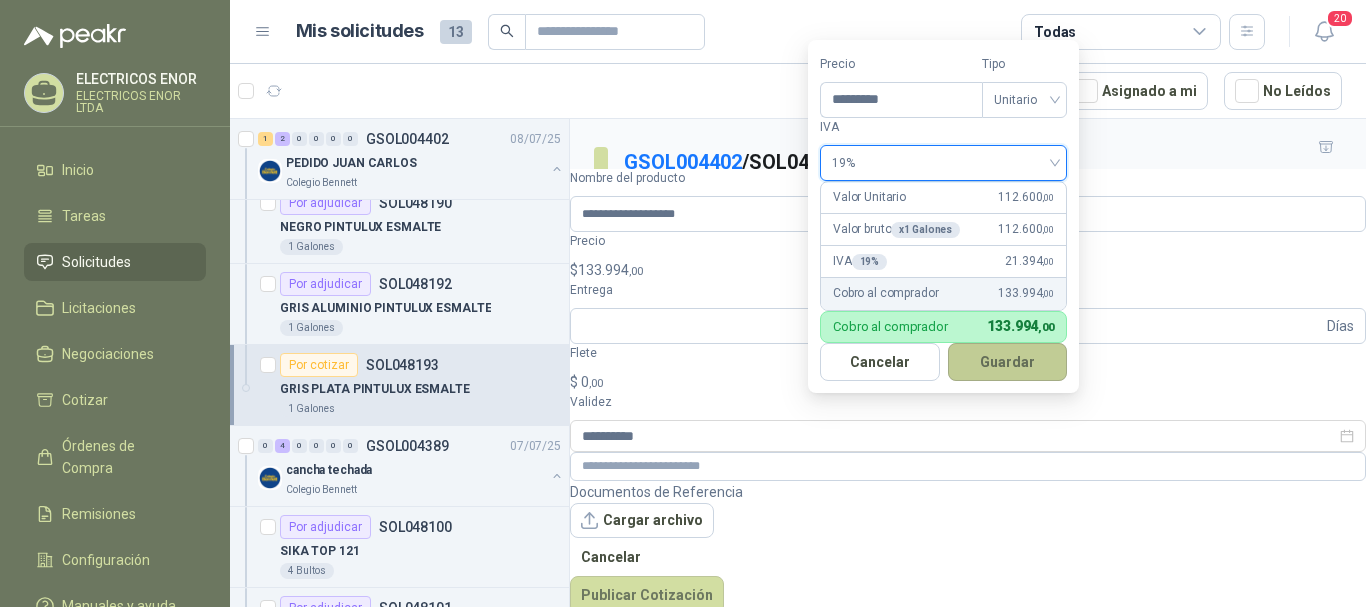 click on "Guardar" at bounding box center [1008, 362] 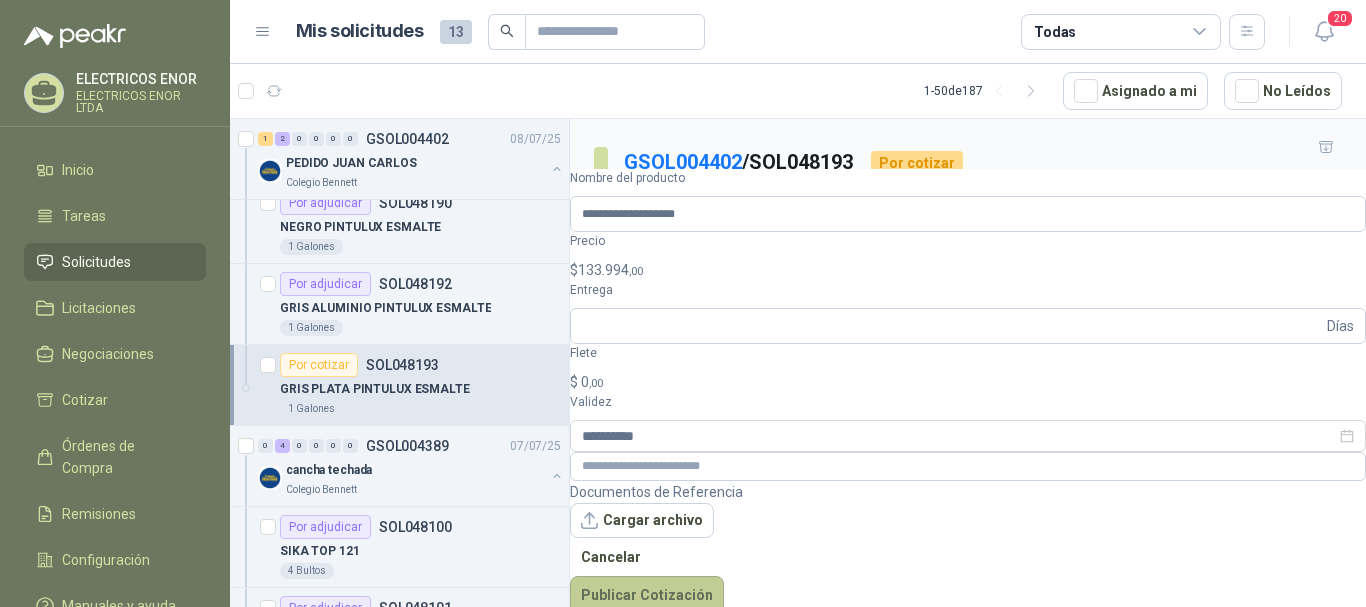 click on "Publicar Cotización" at bounding box center [647, 595] 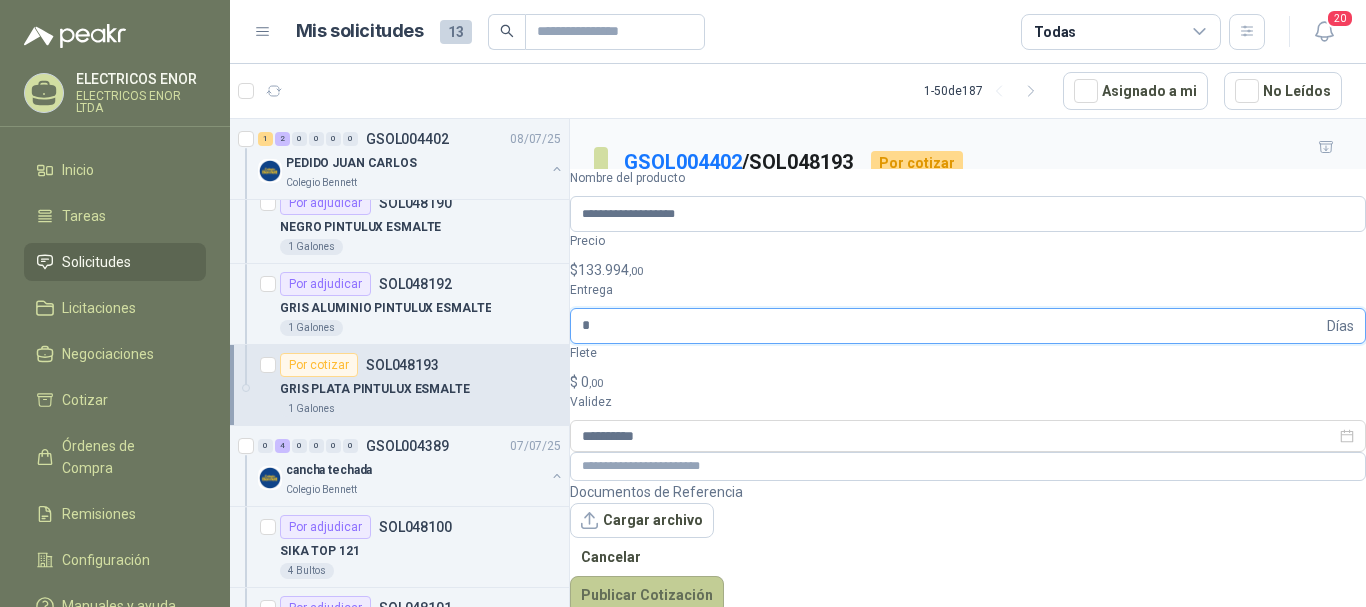 type on "*" 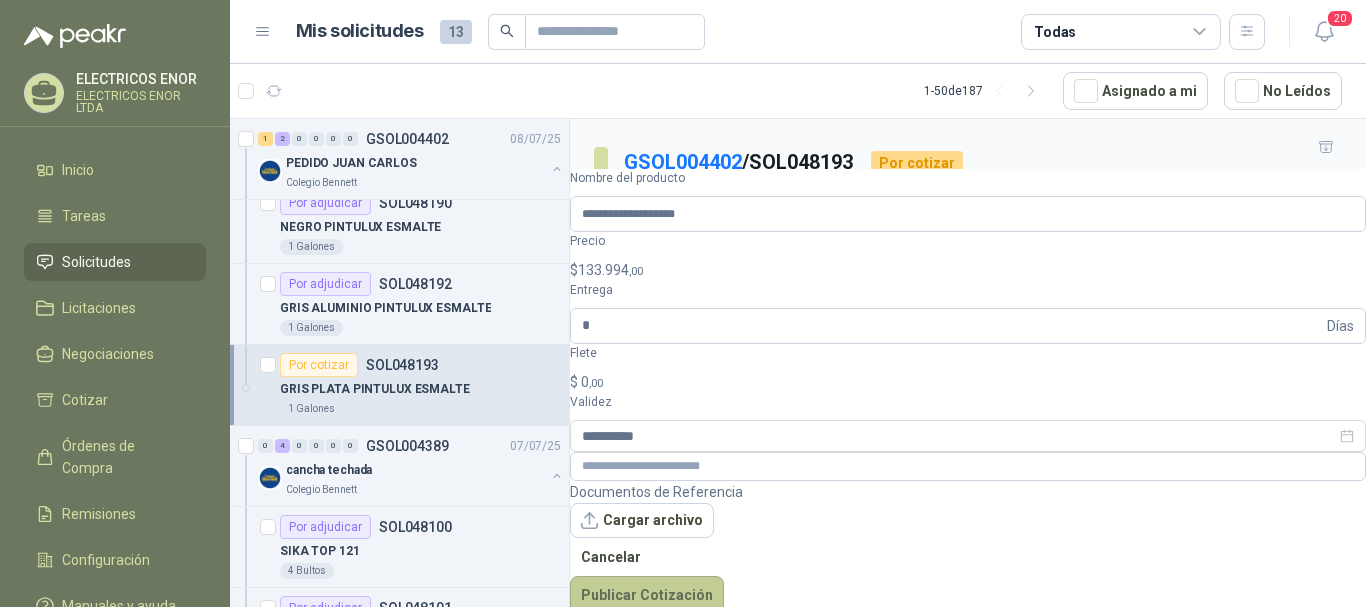 click on "Publicar Cotización" at bounding box center [647, 595] 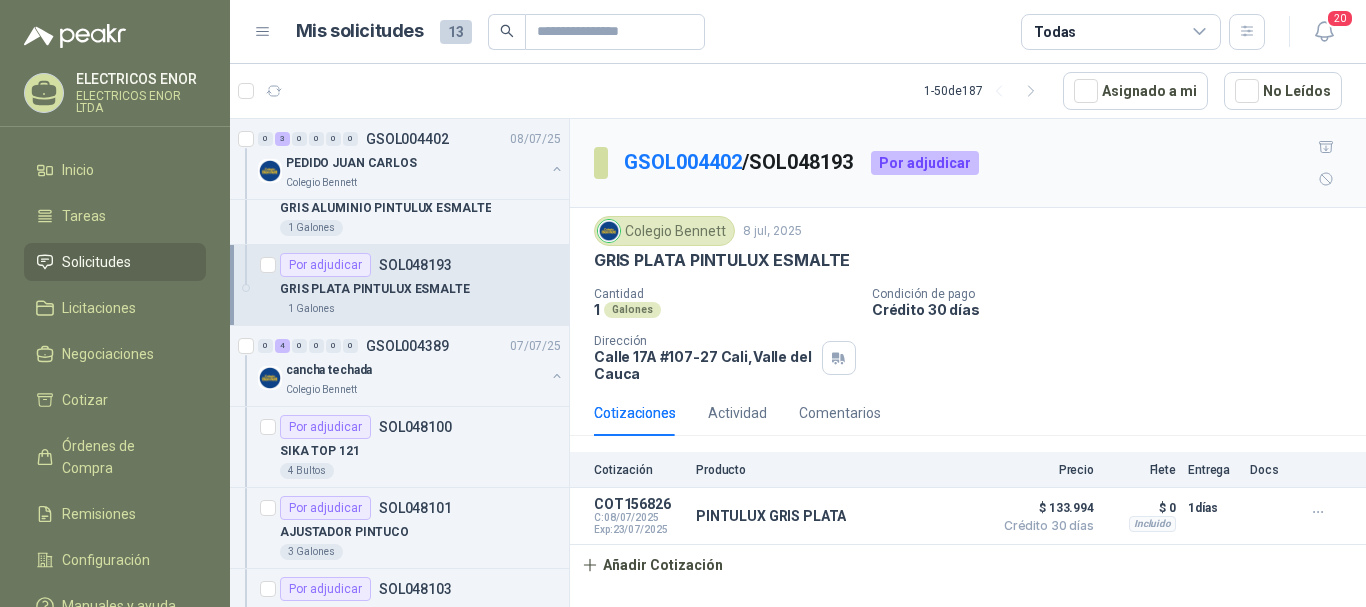 scroll, scrollTop: 400, scrollLeft: 0, axis: vertical 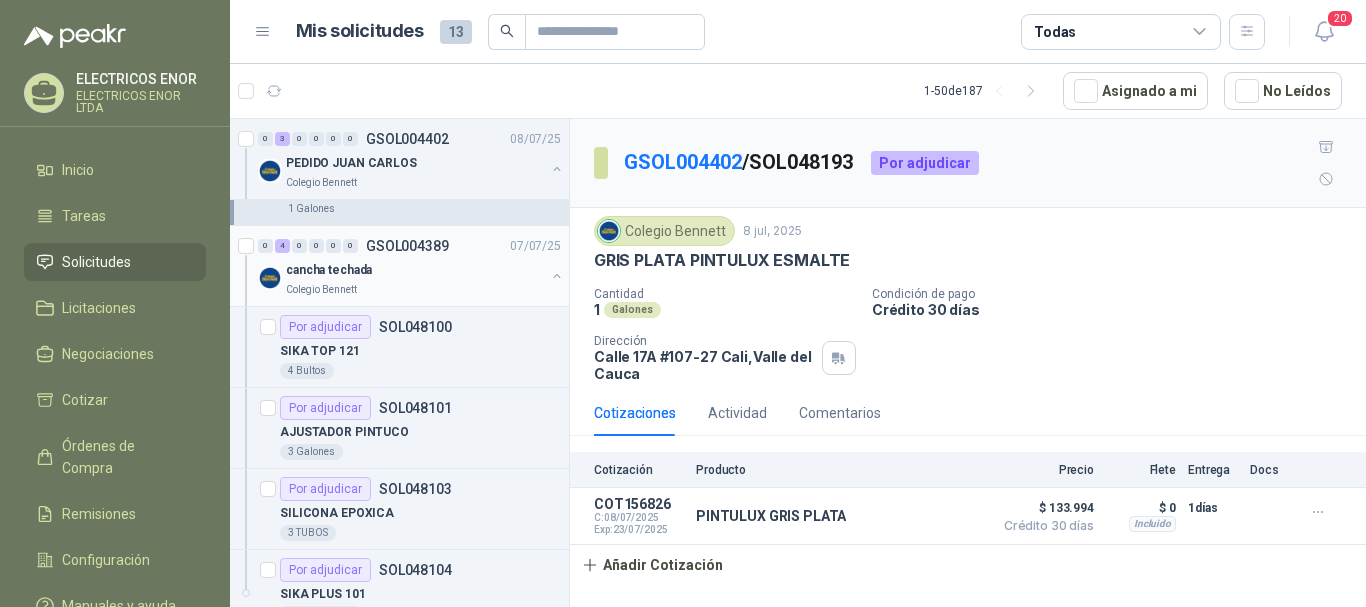 click on "cancha techada" at bounding box center [329, 270] 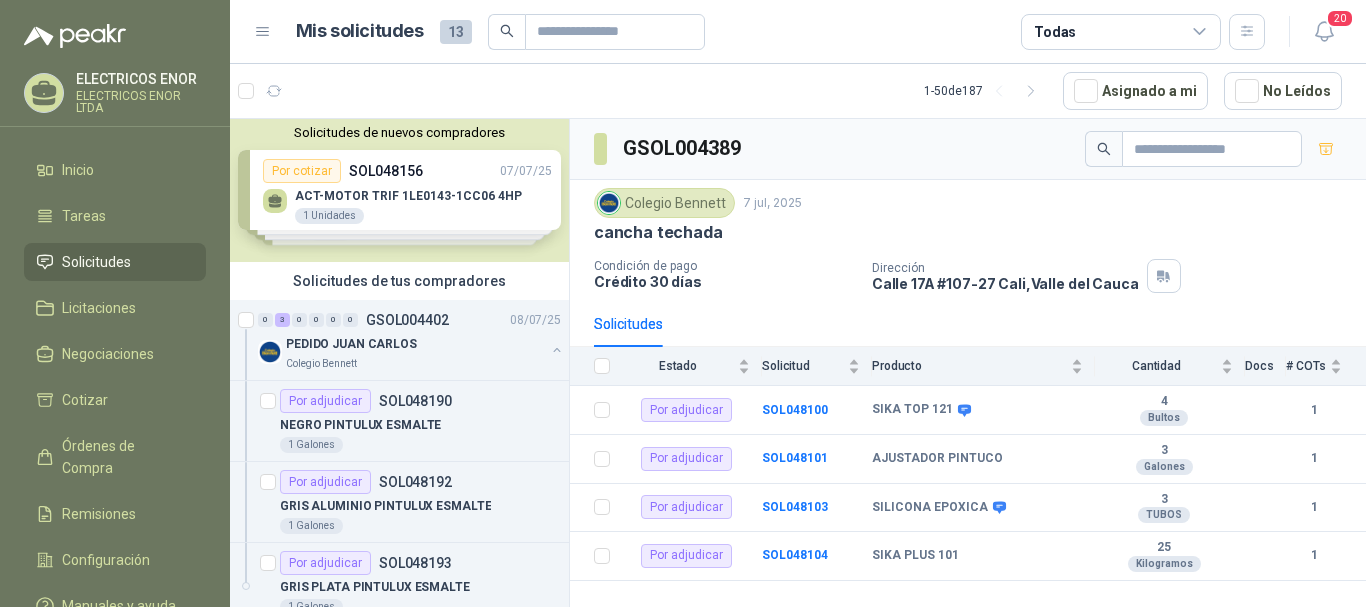 scroll, scrollTop: 0, scrollLeft: 0, axis: both 